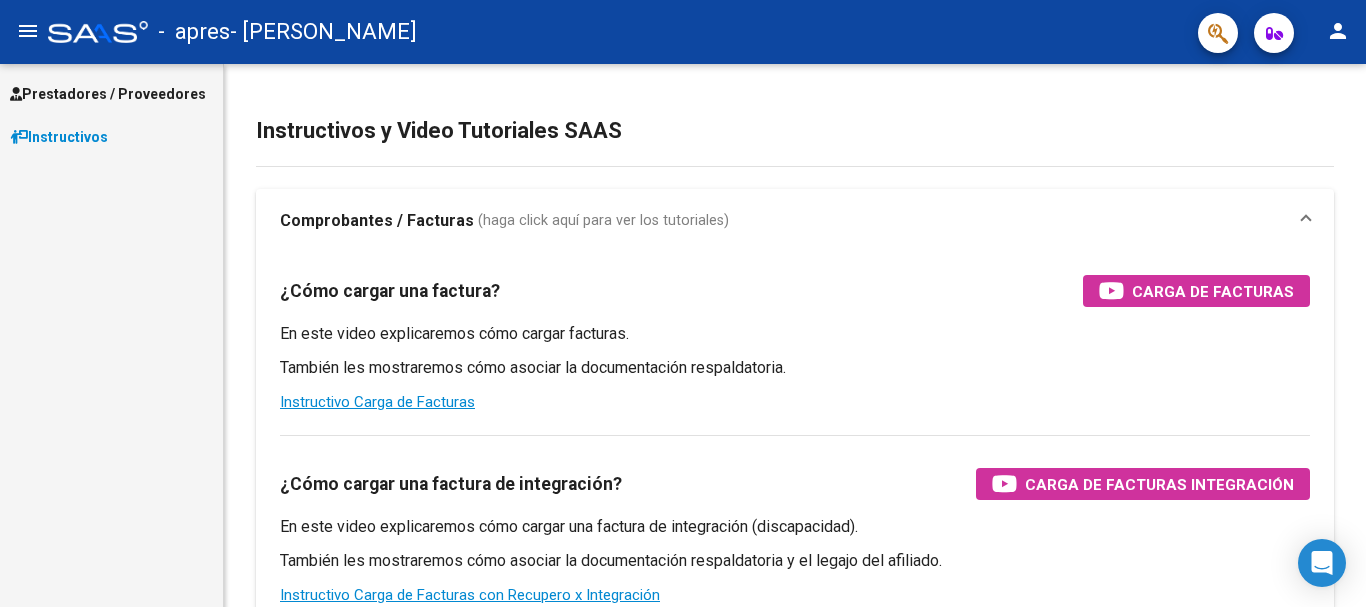 scroll, scrollTop: 0, scrollLeft: 0, axis: both 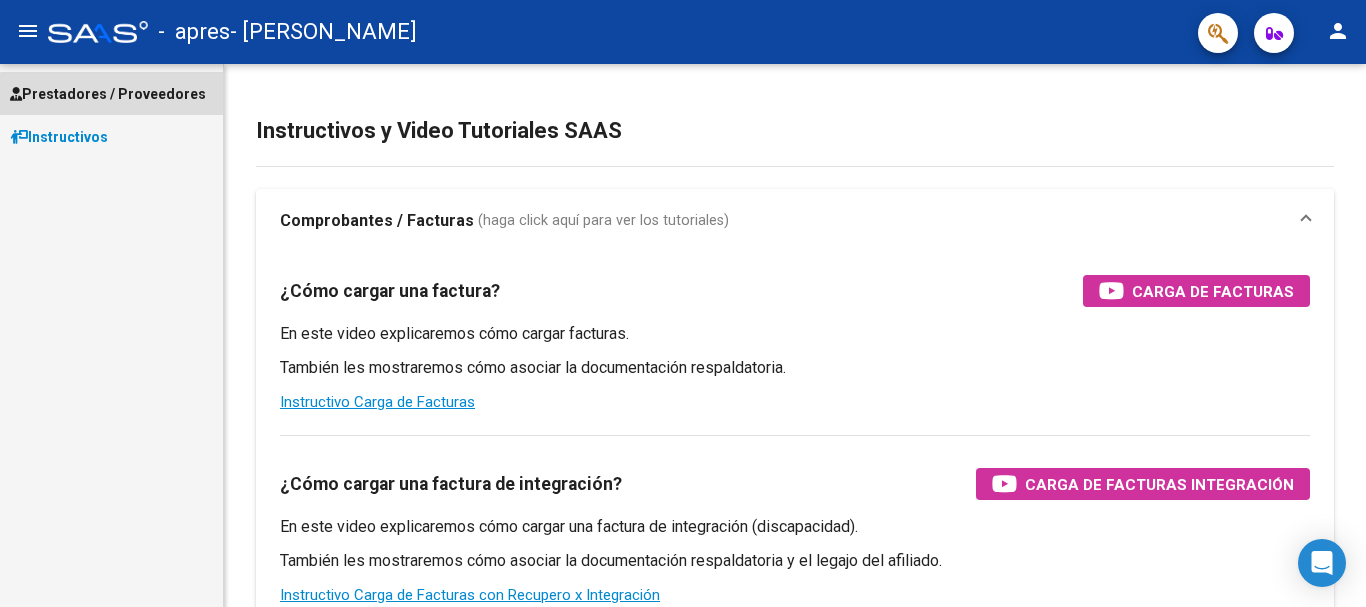 click on "Prestadores / Proveedores" at bounding box center (108, 94) 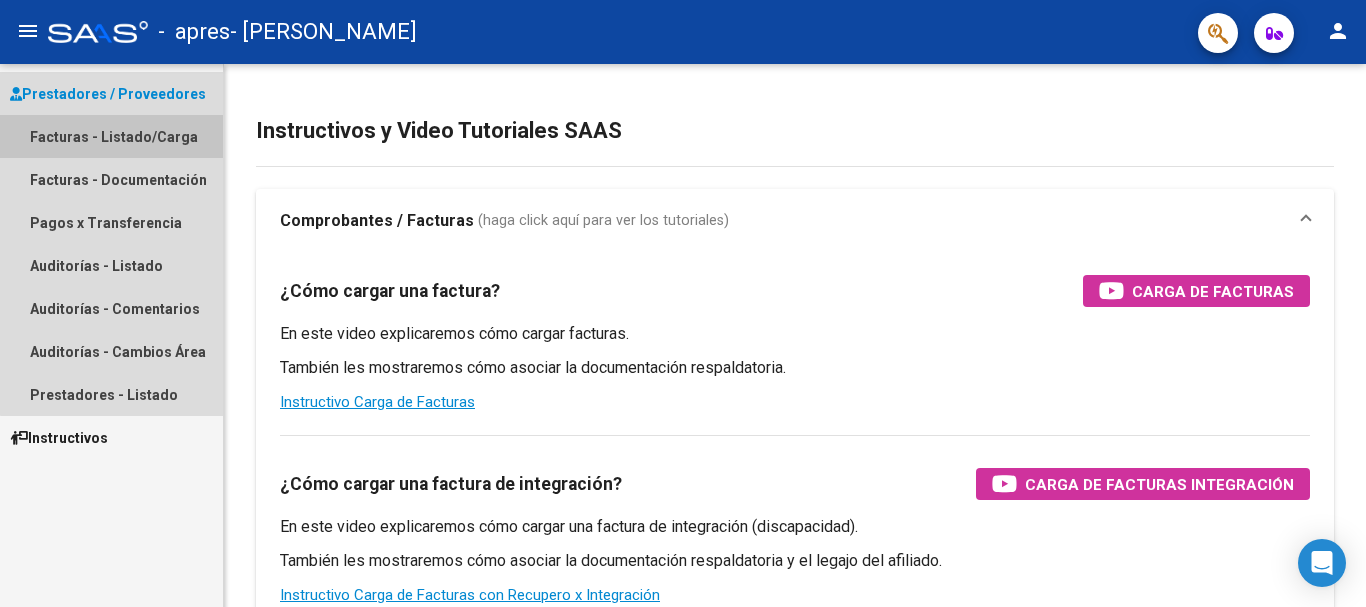click on "Facturas - Listado/Carga" at bounding box center (111, 136) 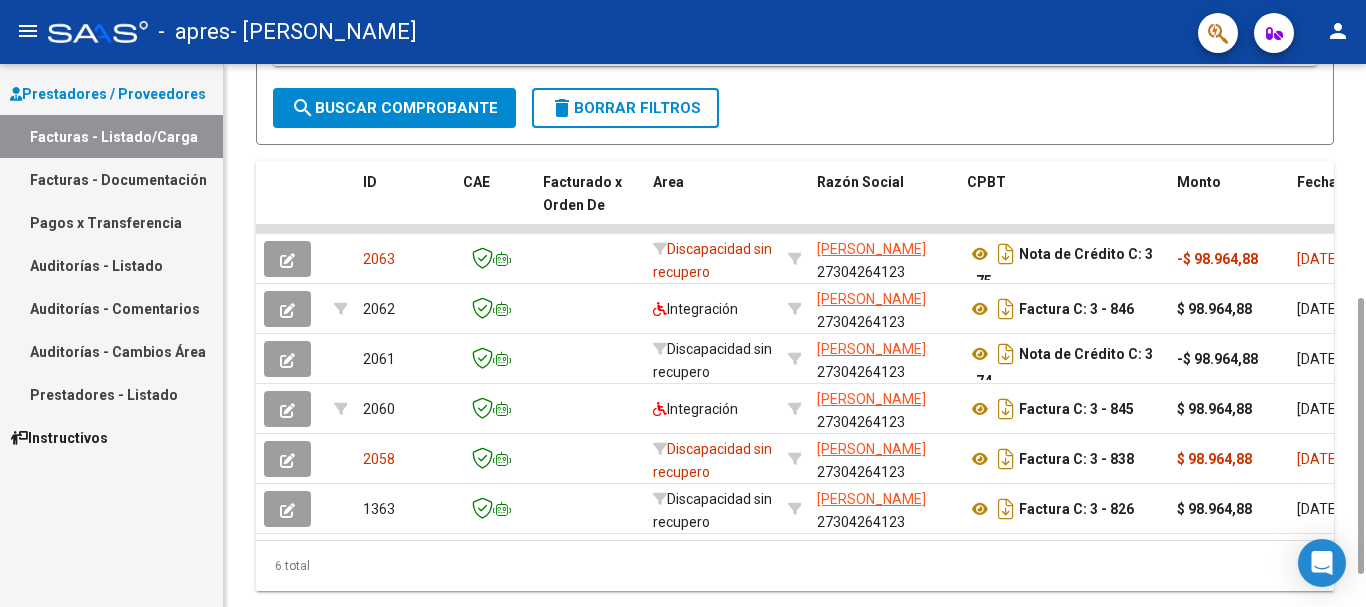 scroll, scrollTop: 522, scrollLeft: 0, axis: vertical 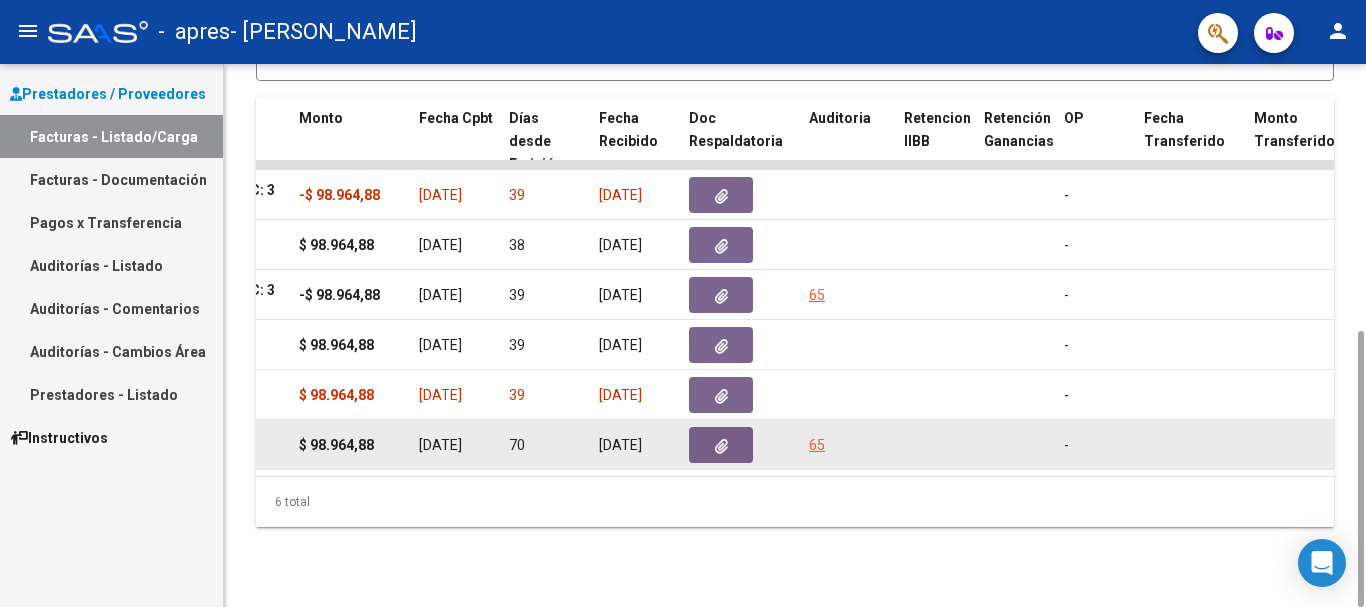 click on "65" 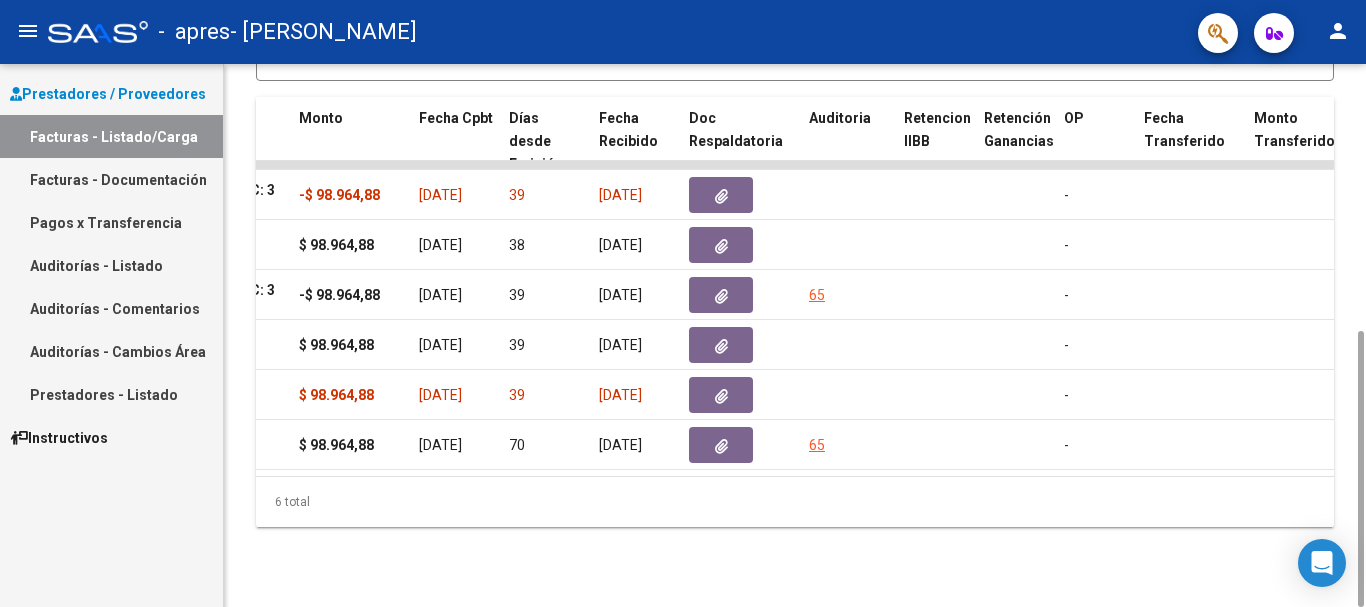 scroll, scrollTop: 0, scrollLeft: 886, axis: horizontal 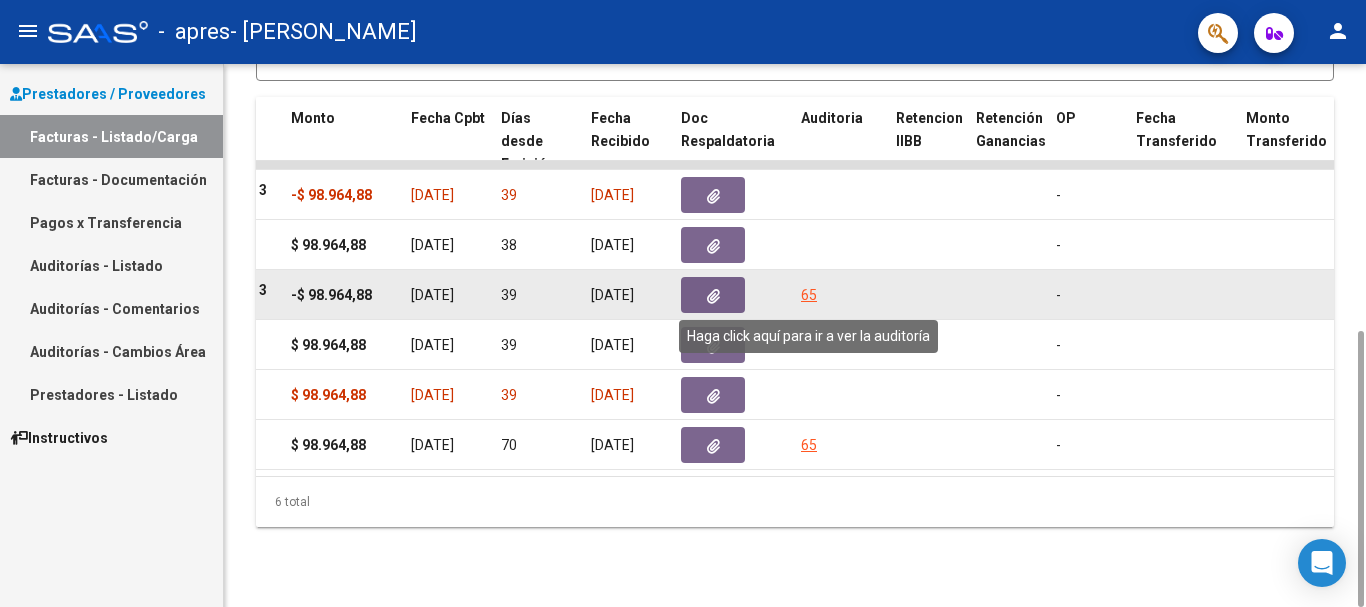 click on "65" 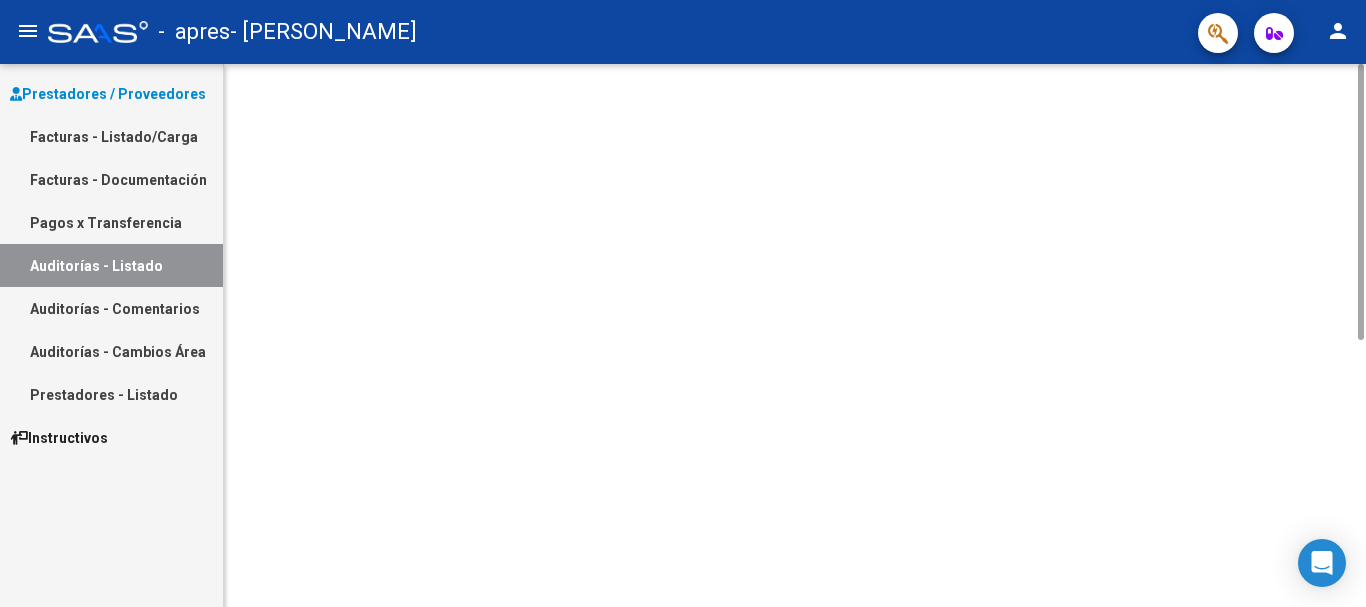 scroll, scrollTop: 0, scrollLeft: 0, axis: both 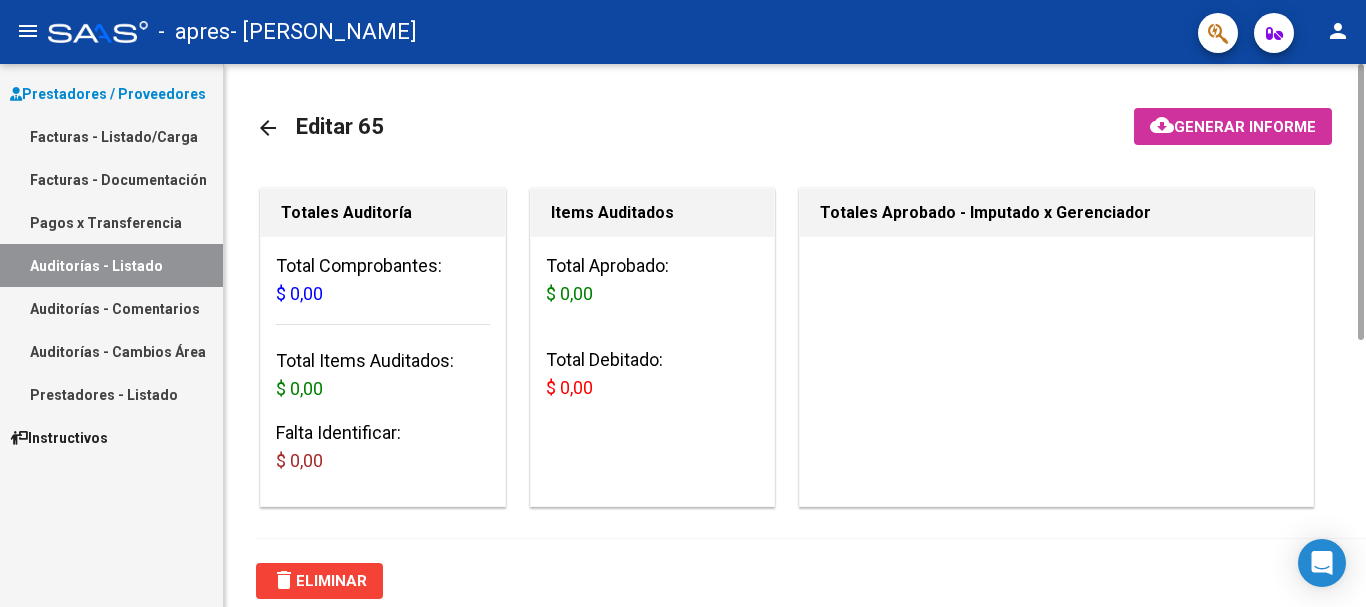 click on "arrow_back" 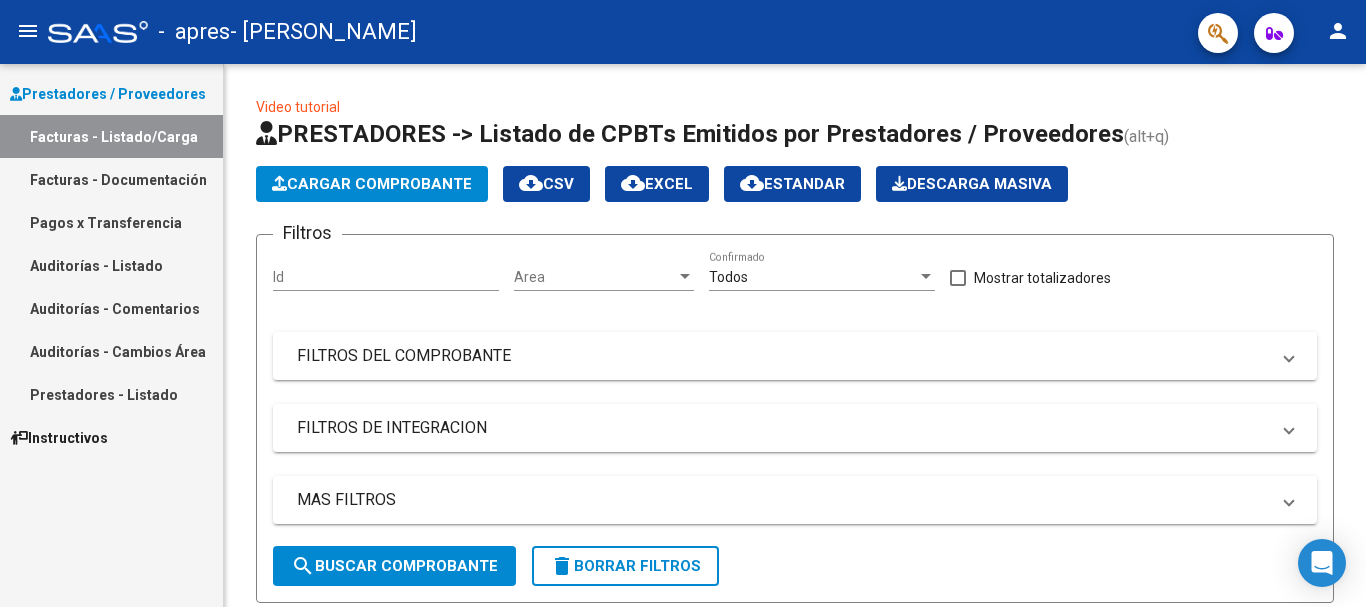 scroll, scrollTop: 522, scrollLeft: 0, axis: vertical 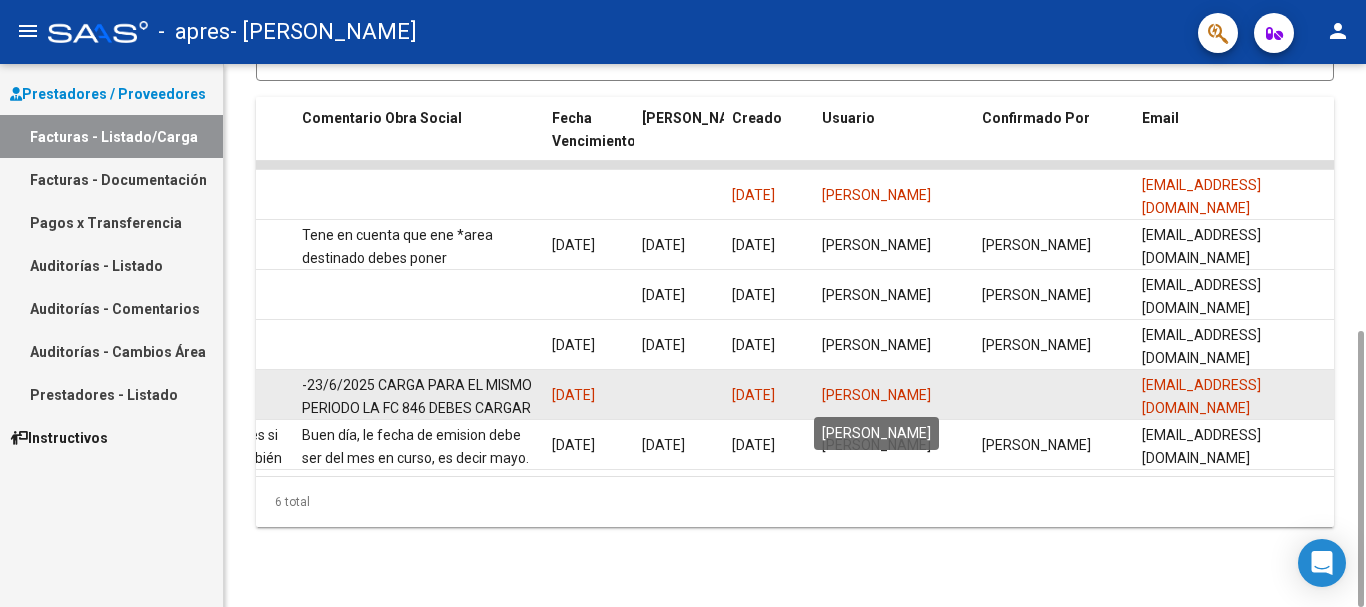 click on "[PERSON_NAME]" 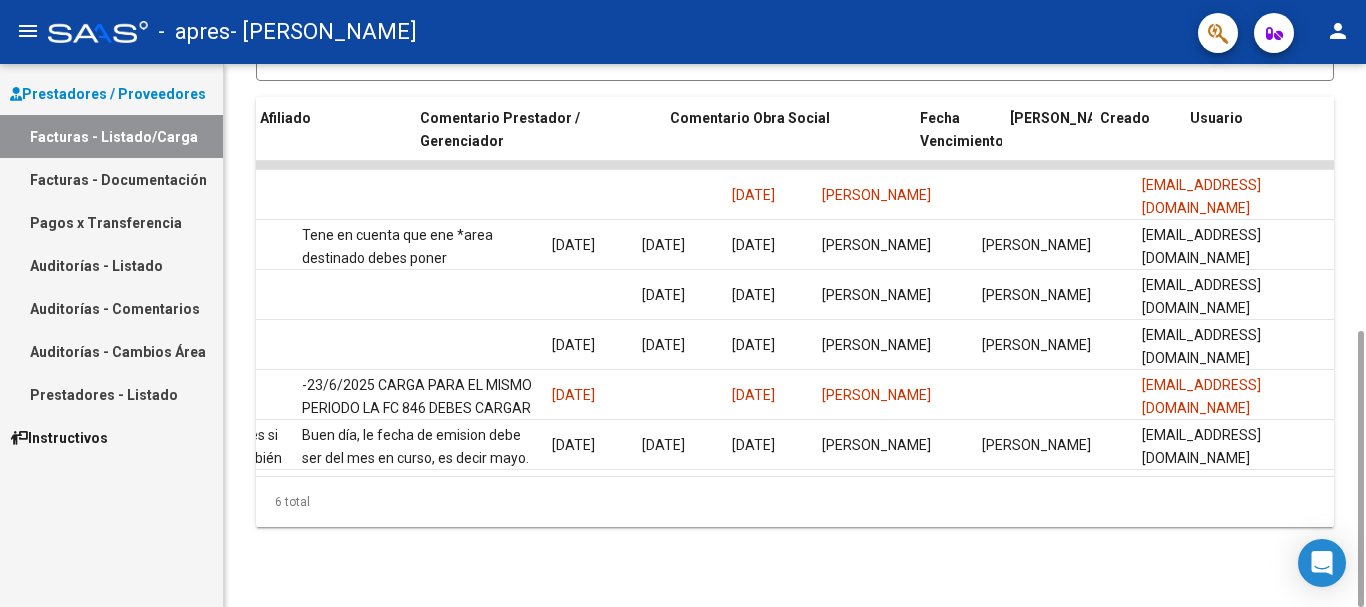 scroll, scrollTop: 0, scrollLeft: 2770, axis: horizontal 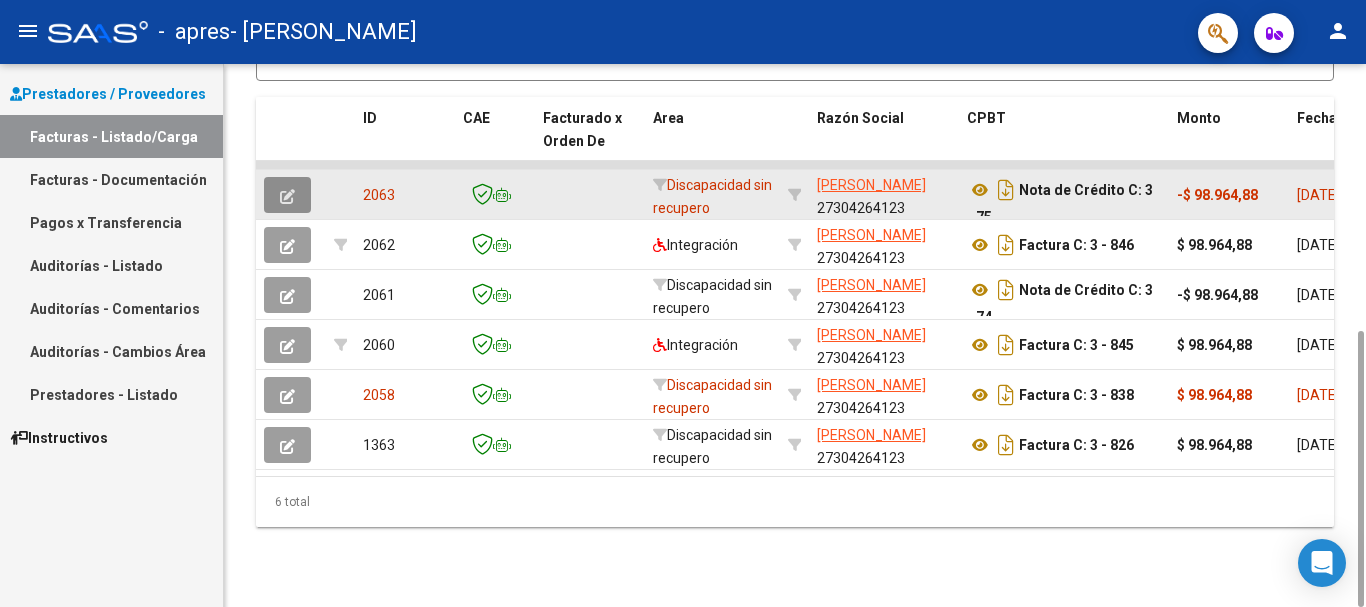 click 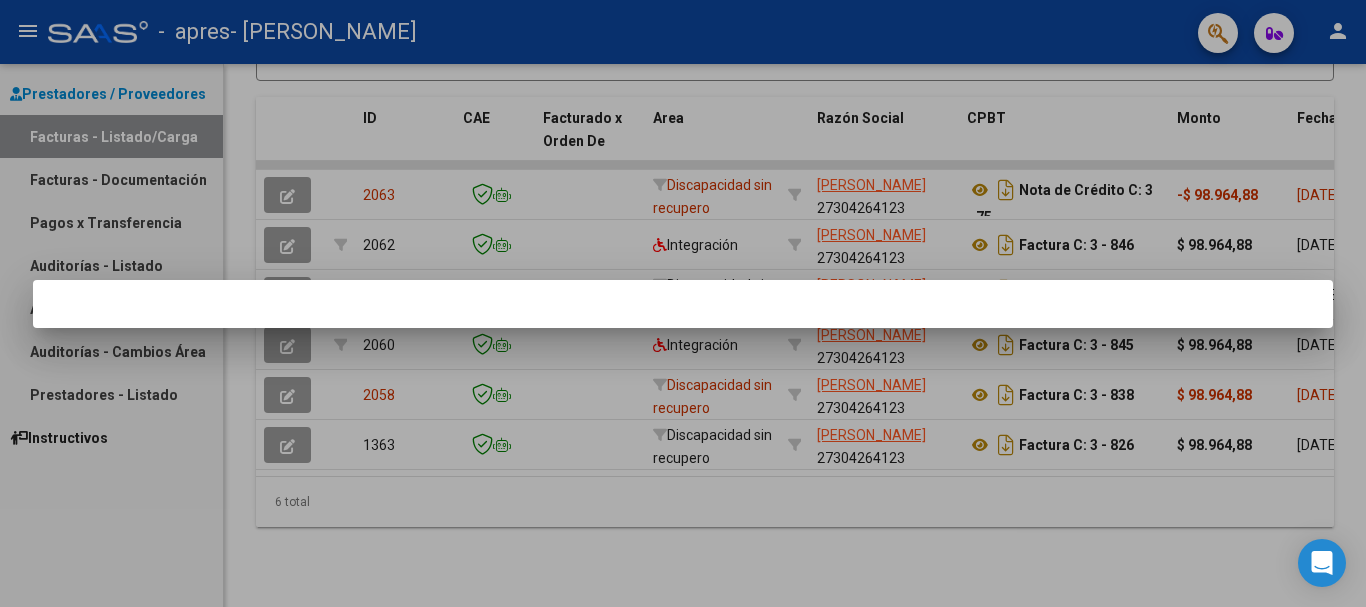 click at bounding box center (683, 303) 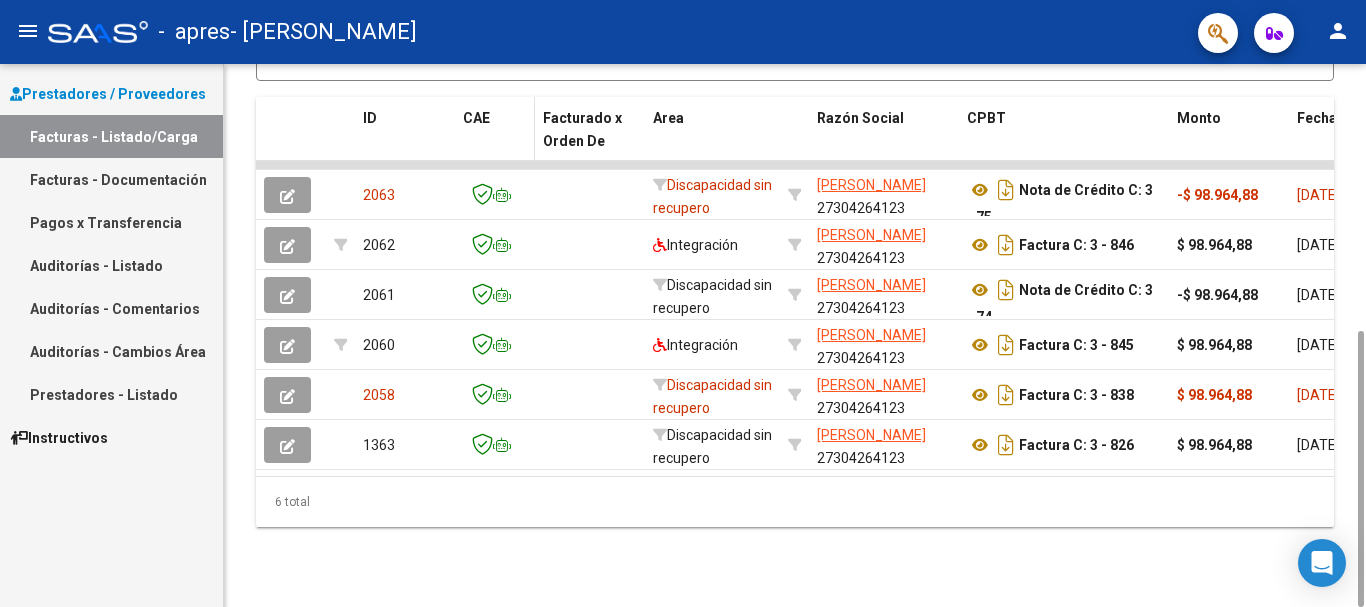 scroll, scrollTop: 522, scrollLeft: 0, axis: vertical 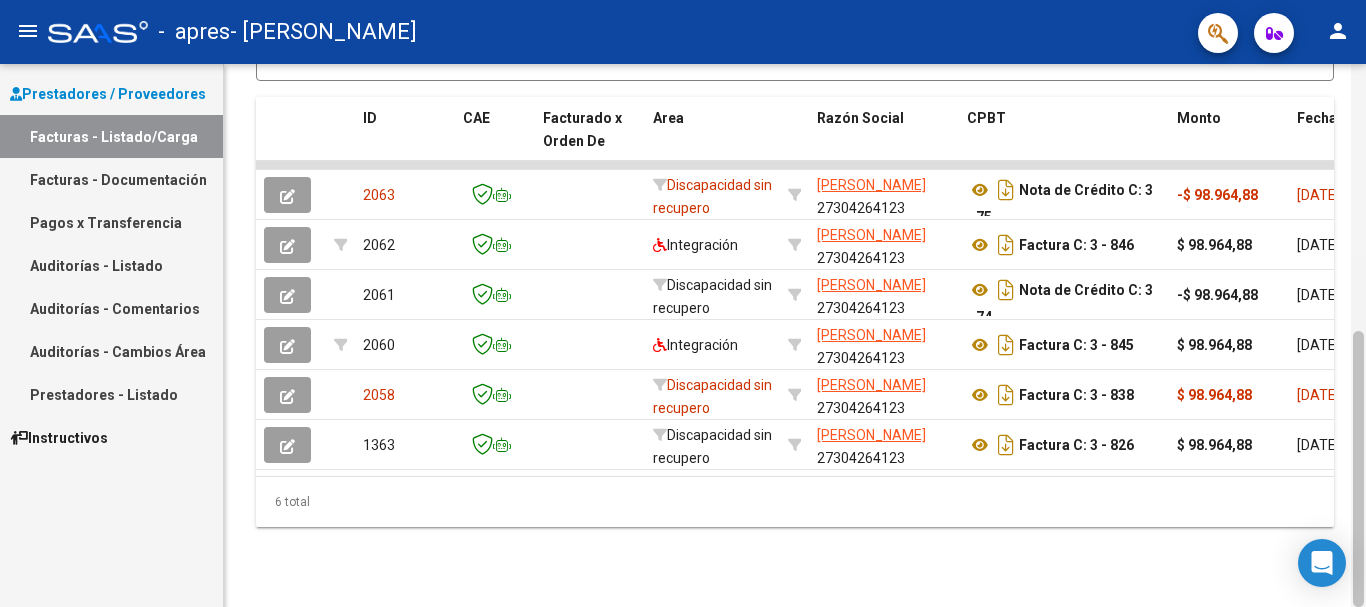 drag, startPoint x: 1365, startPoint y: 367, endPoint x: 1365, endPoint y: 390, distance: 23 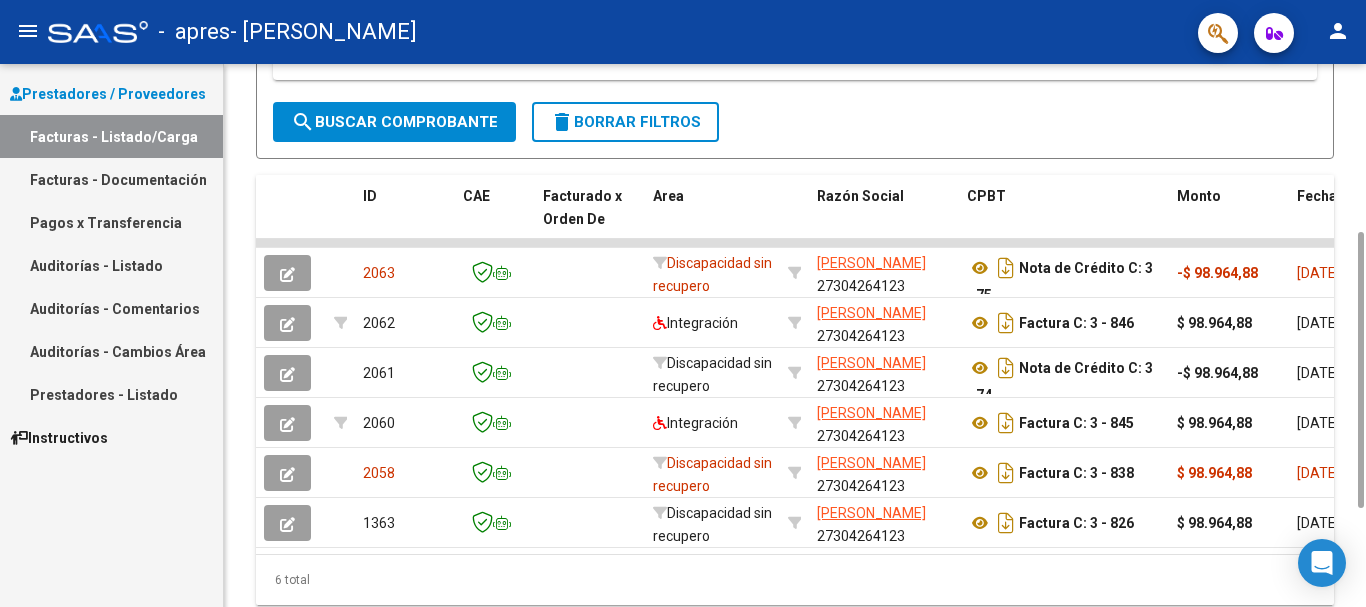 drag, startPoint x: 1358, startPoint y: 389, endPoint x: 1347, endPoint y: 318, distance: 71.84706 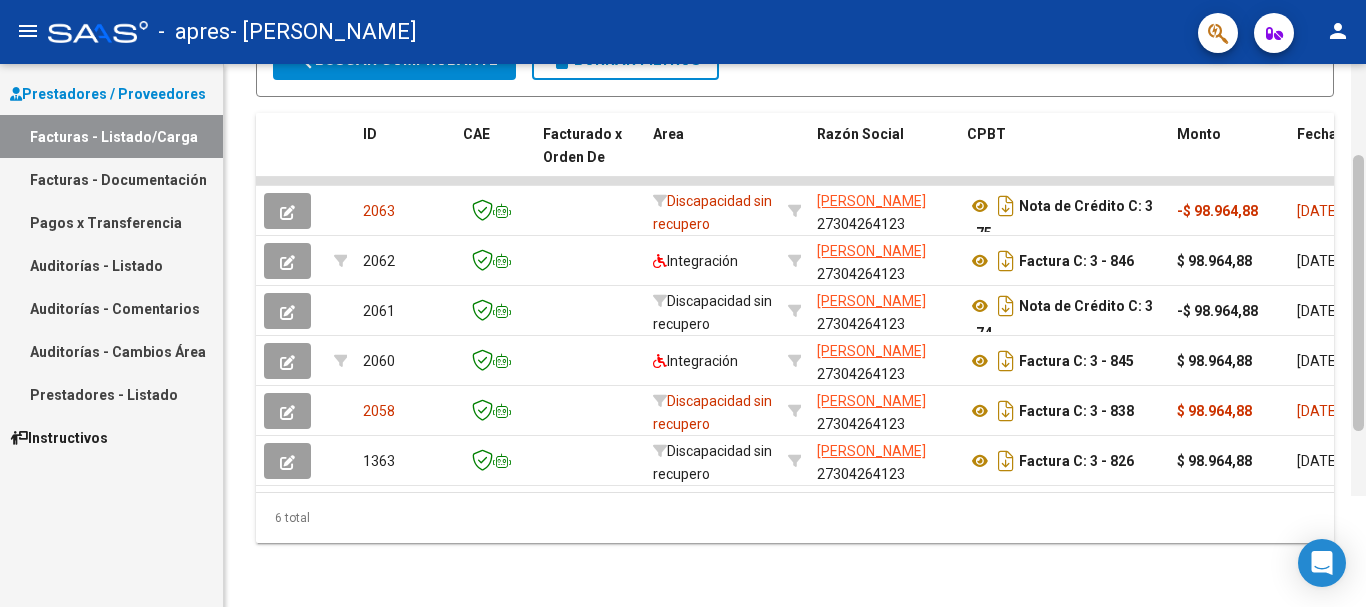 scroll, scrollTop: 522, scrollLeft: 0, axis: vertical 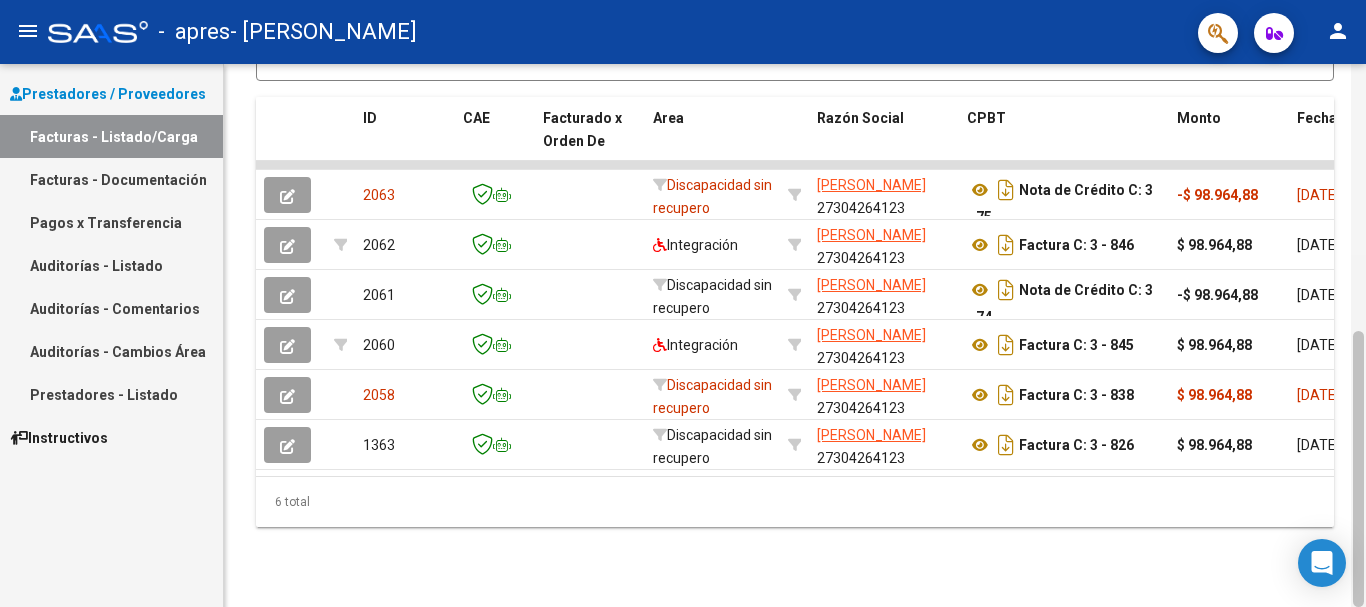 drag, startPoint x: 1358, startPoint y: 339, endPoint x: 1365, endPoint y: 434, distance: 95.257545 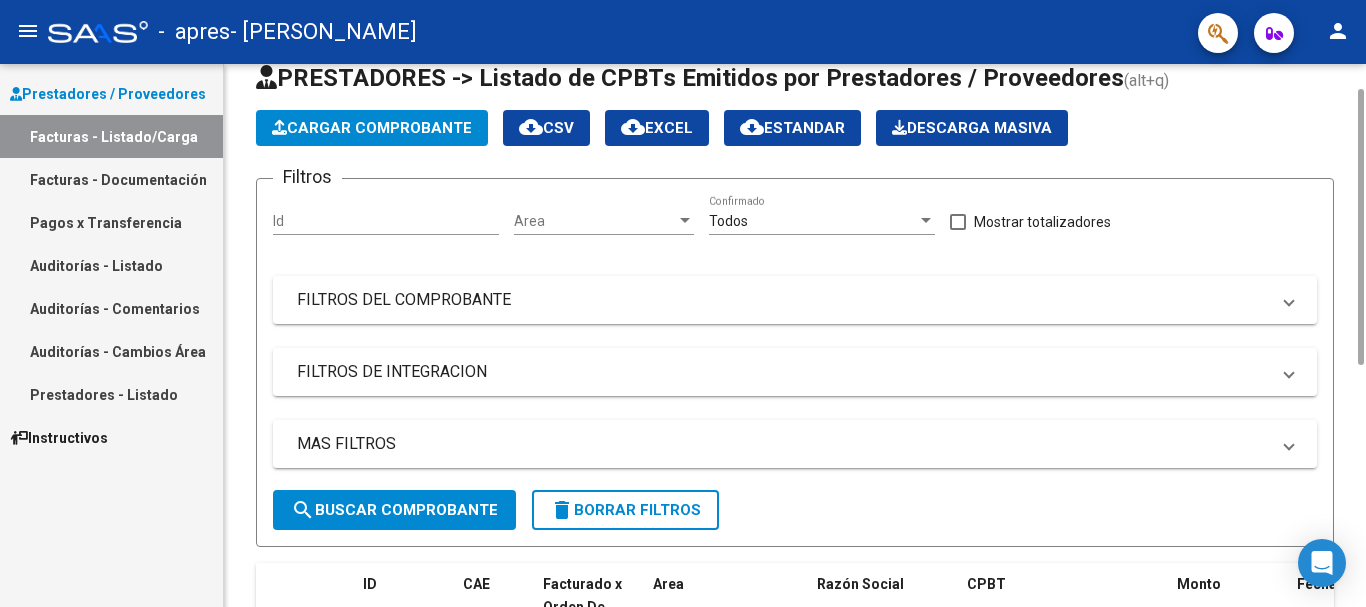 scroll, scrollTop: 54, scrollLeft: 0, axis: vertical 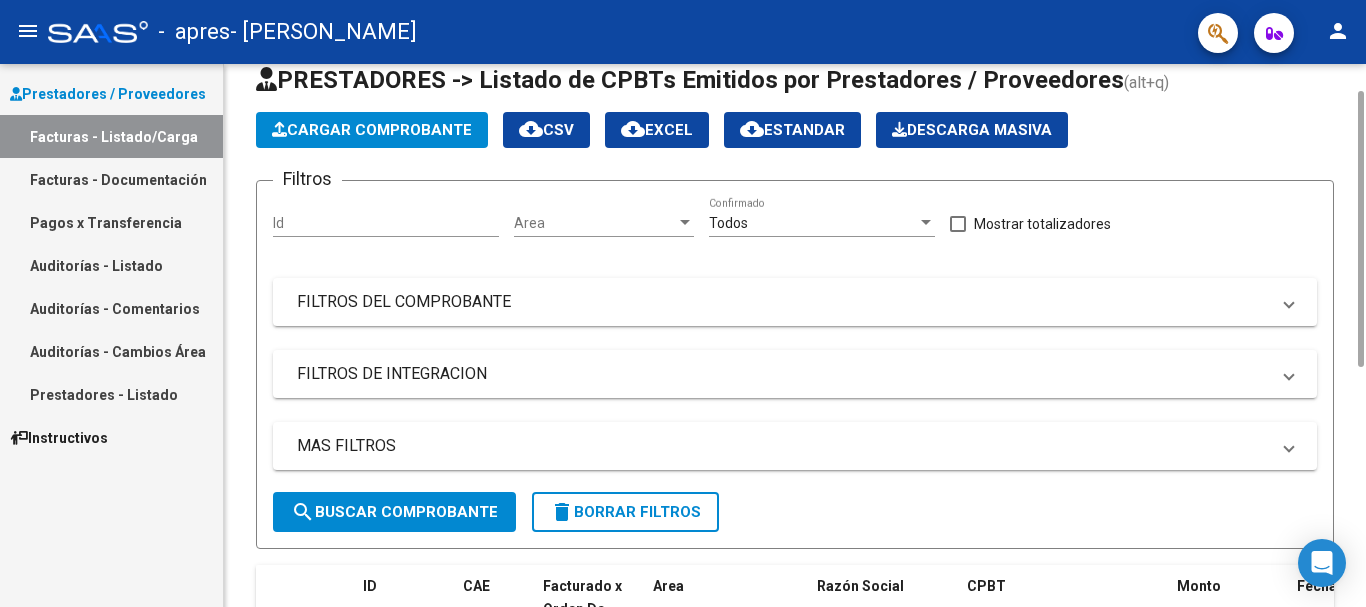 drag, startPoint x: 422, startPoint y: 492, endPoint x: 400, endPoint y: 222, distance: 270.8948 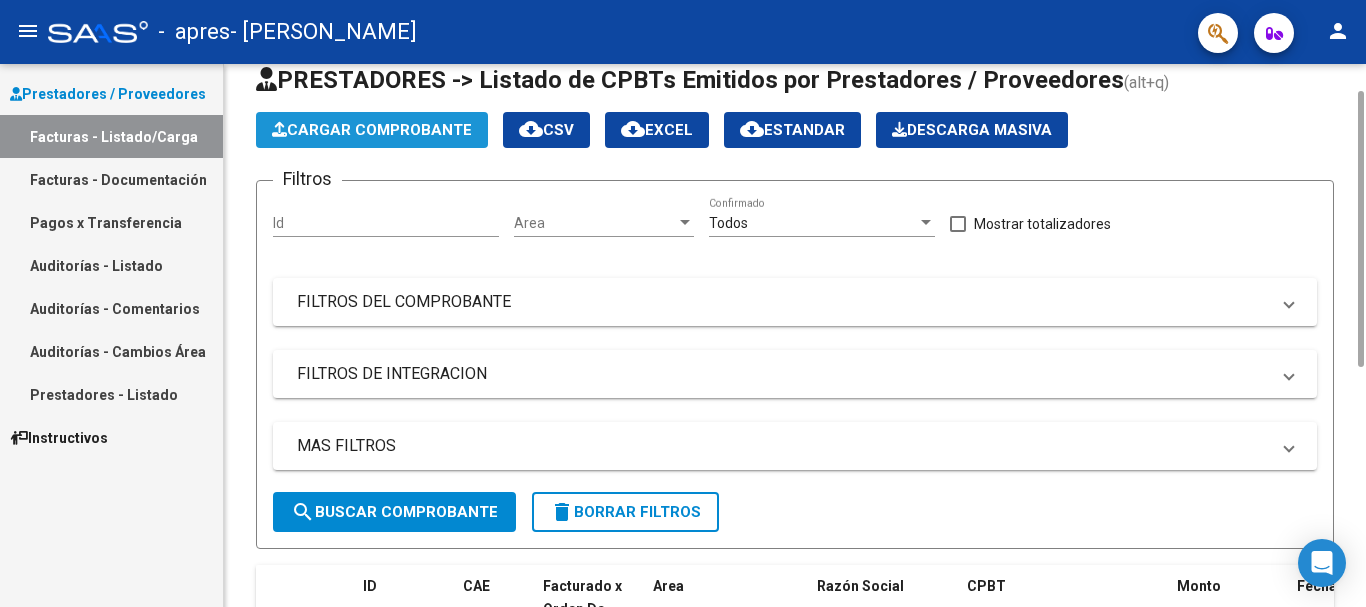 click on "Cargar Comprobante" 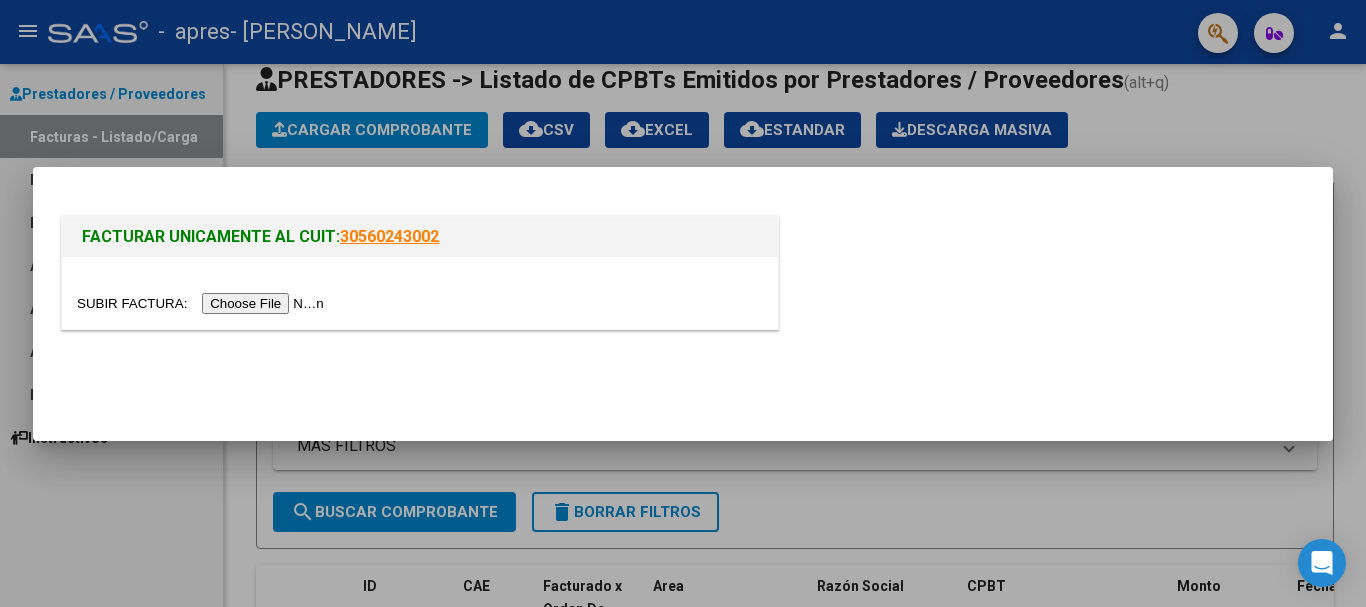 click at bounding box center [203, 303] 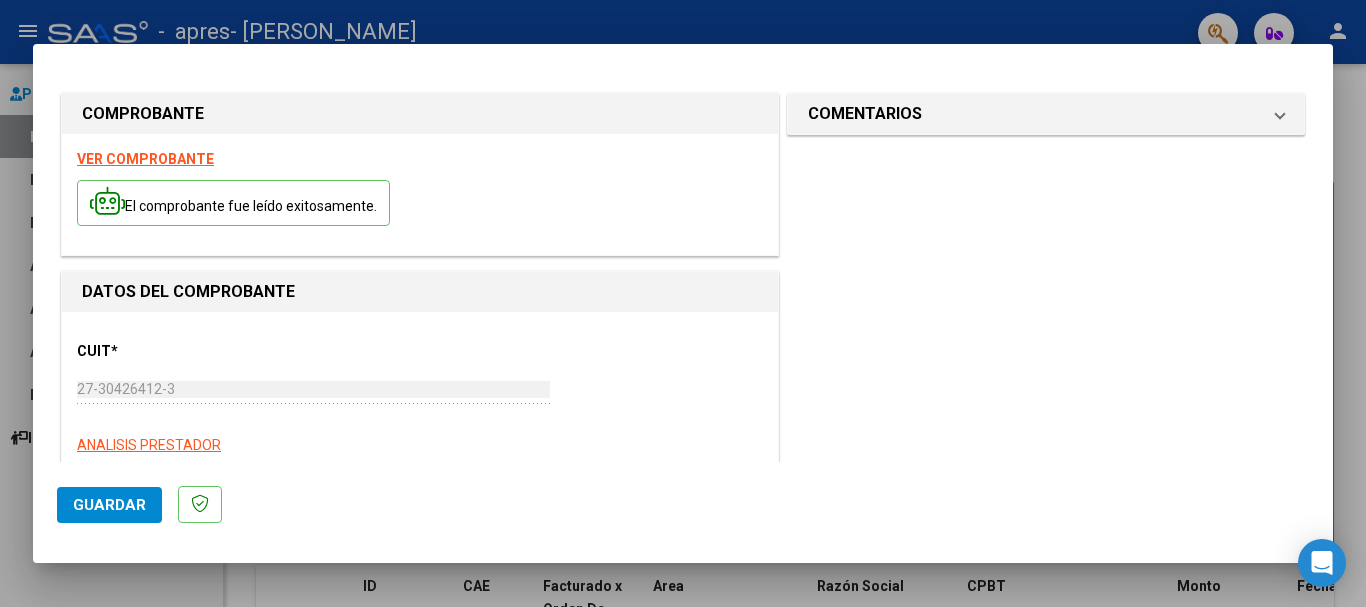 click on "Guardar" 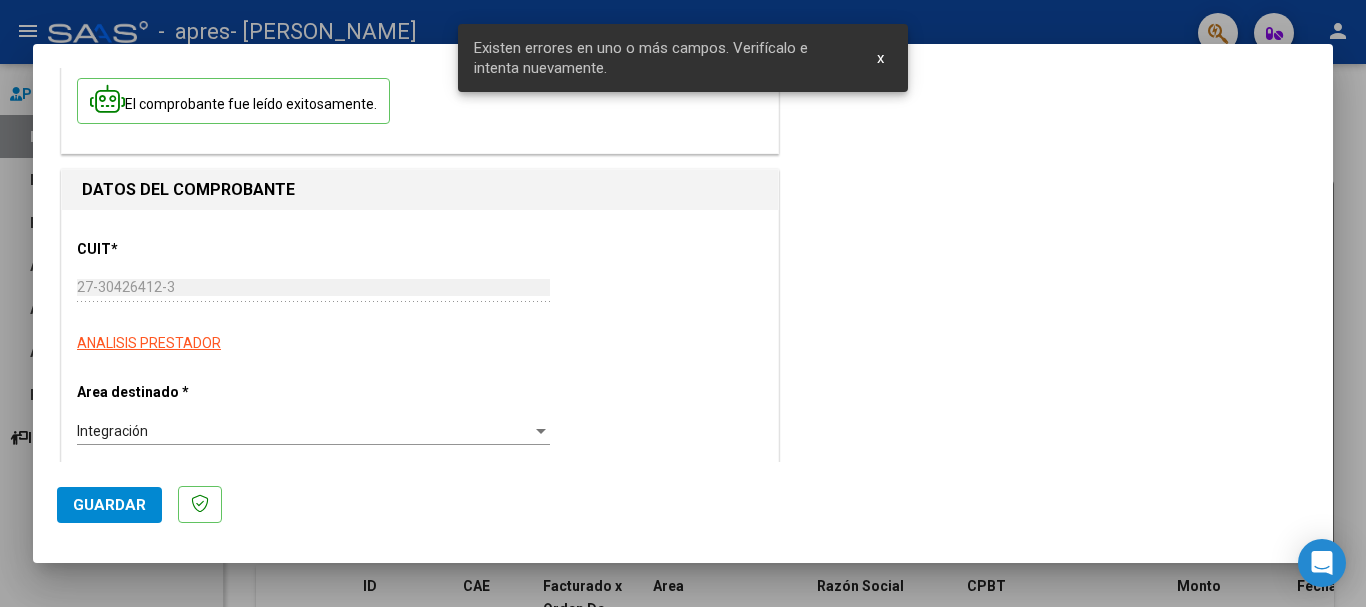 scroll, scrollTop: 430, scrollLeft: 0, axis: vertical 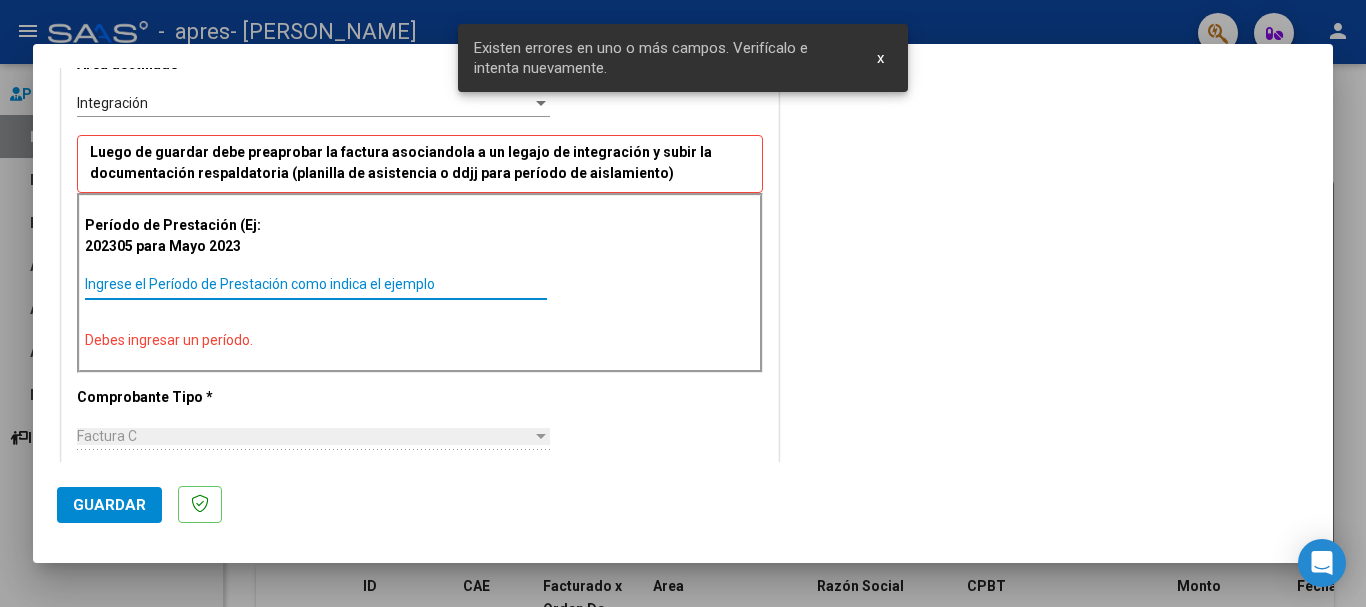 click on "Ingrese el Período de Prestación como indica el ejemplo" at bounding box center (316, 284) 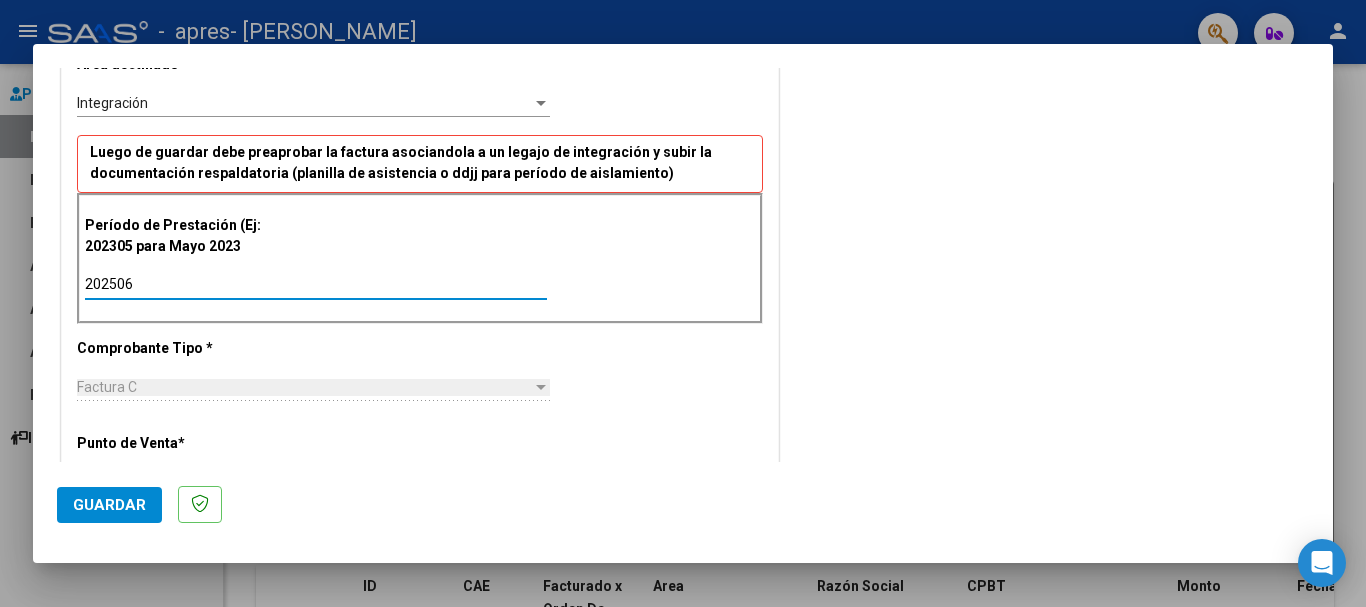 type on "202506" 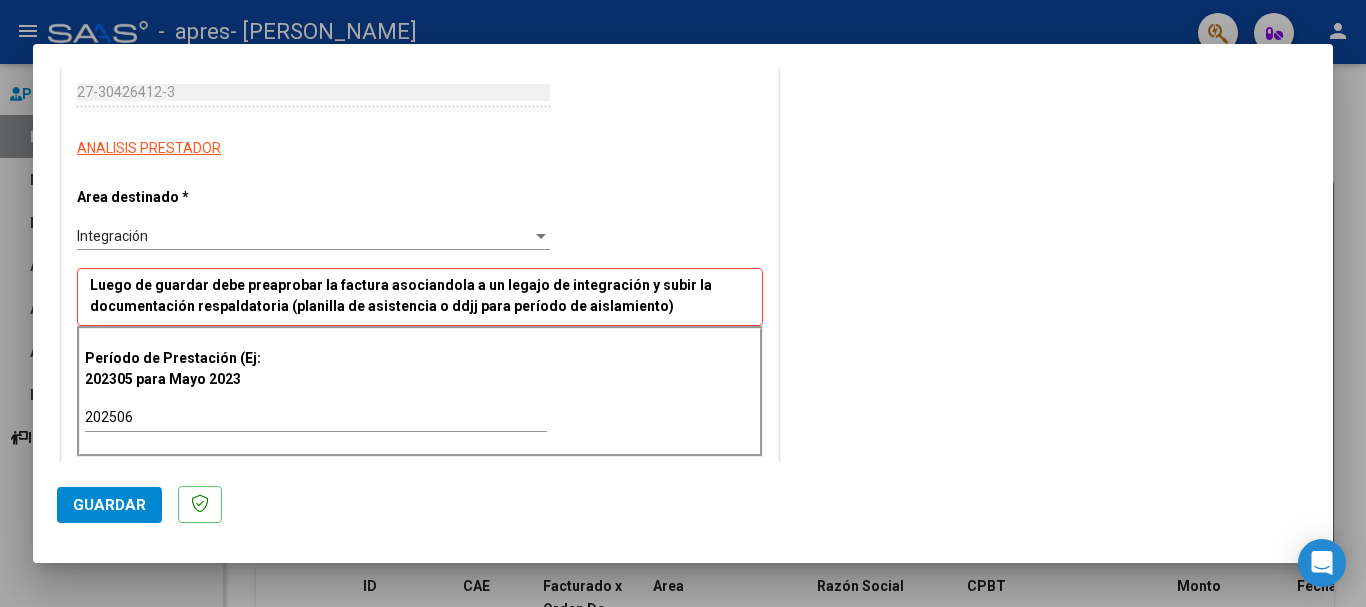 scroll, scrollTop: 297, scrollLeft: 0, axis: vertical 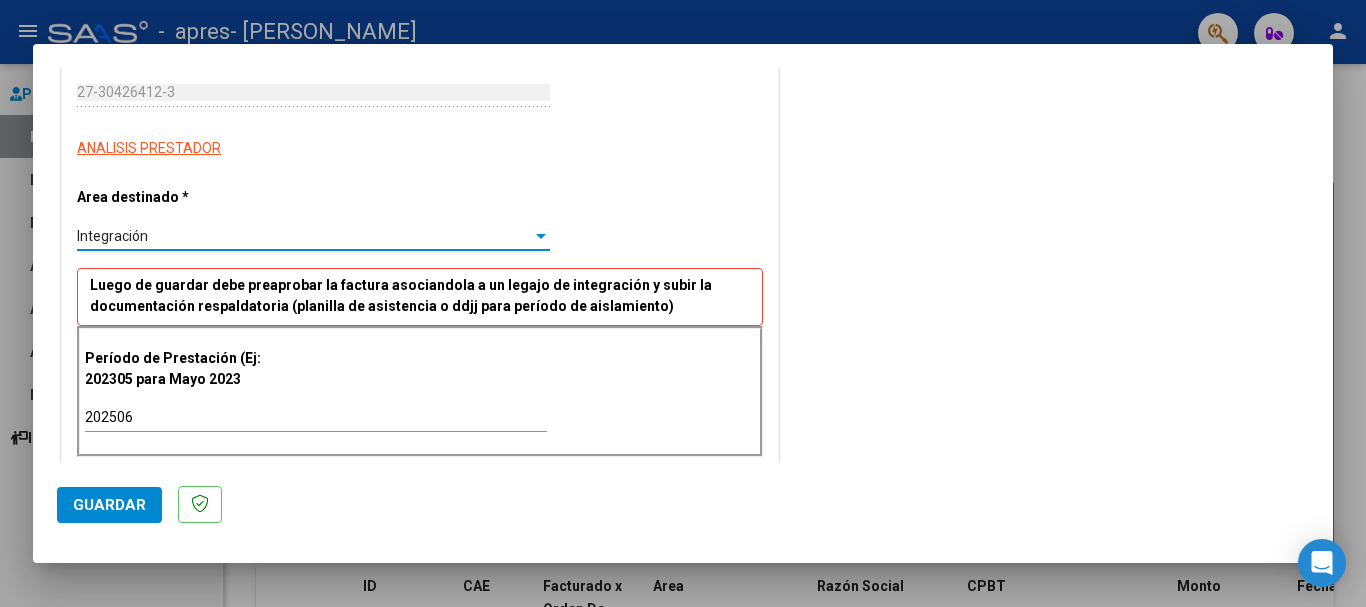 click at bounding box center (541, 236) 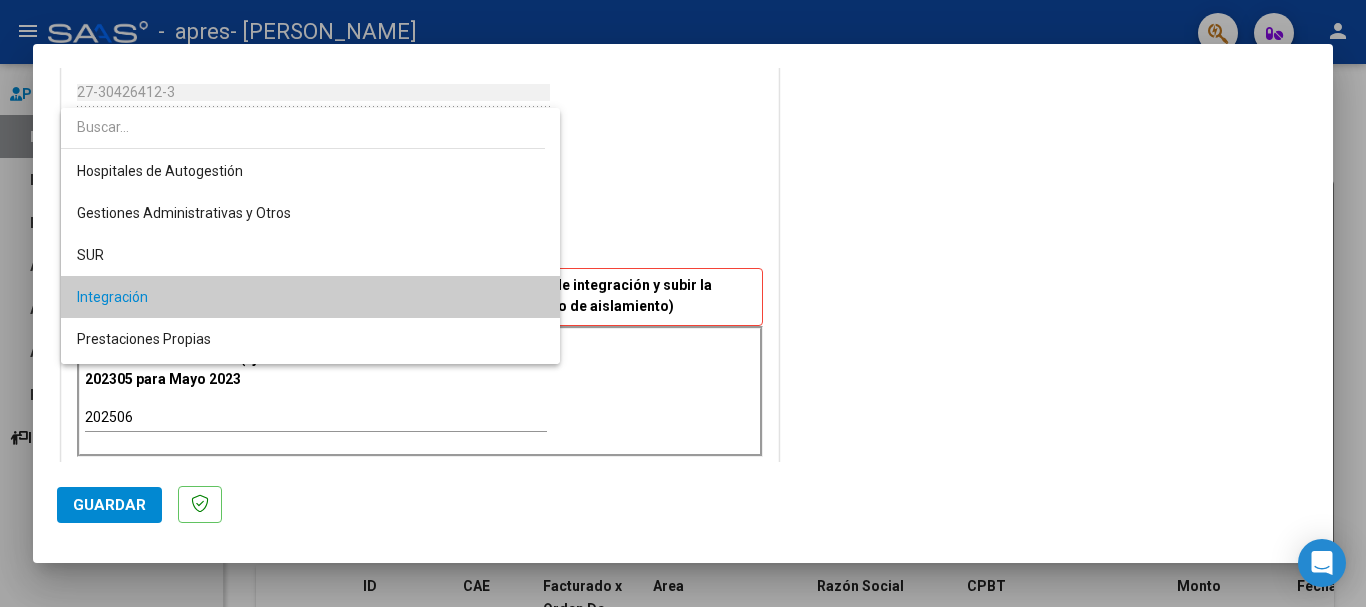 scroll, scrollTop: 61, scrollLeft: 0, axis: vertical 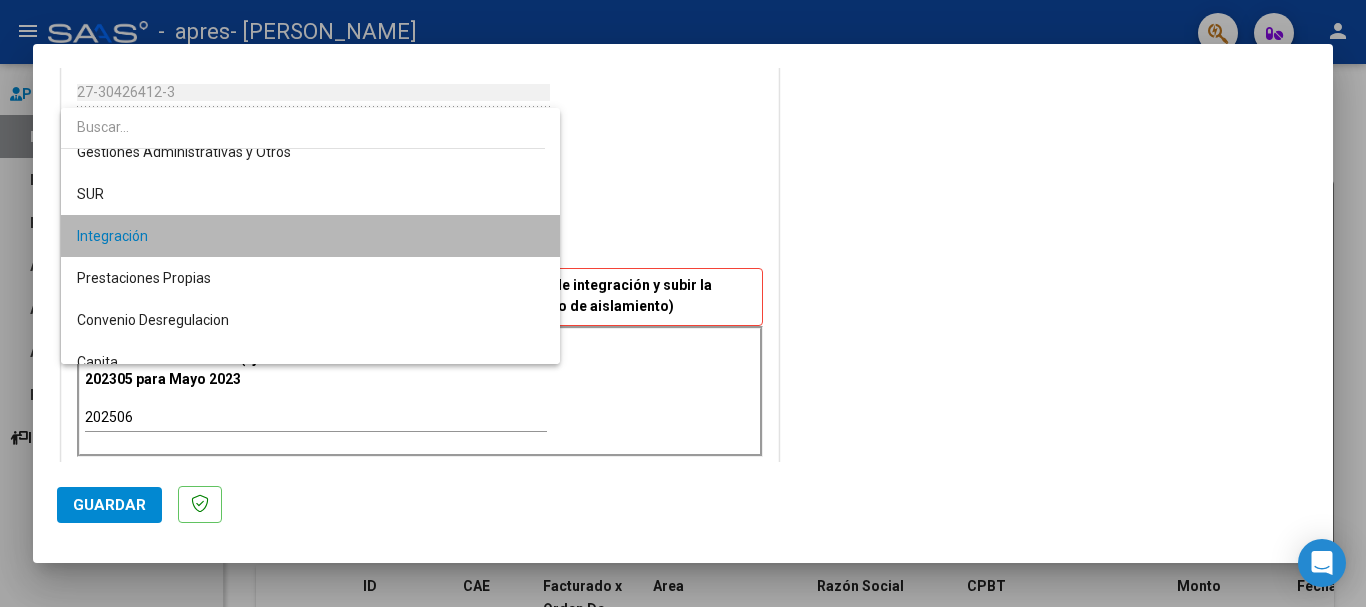 click on "Integración" at bounding box center [310, 236] 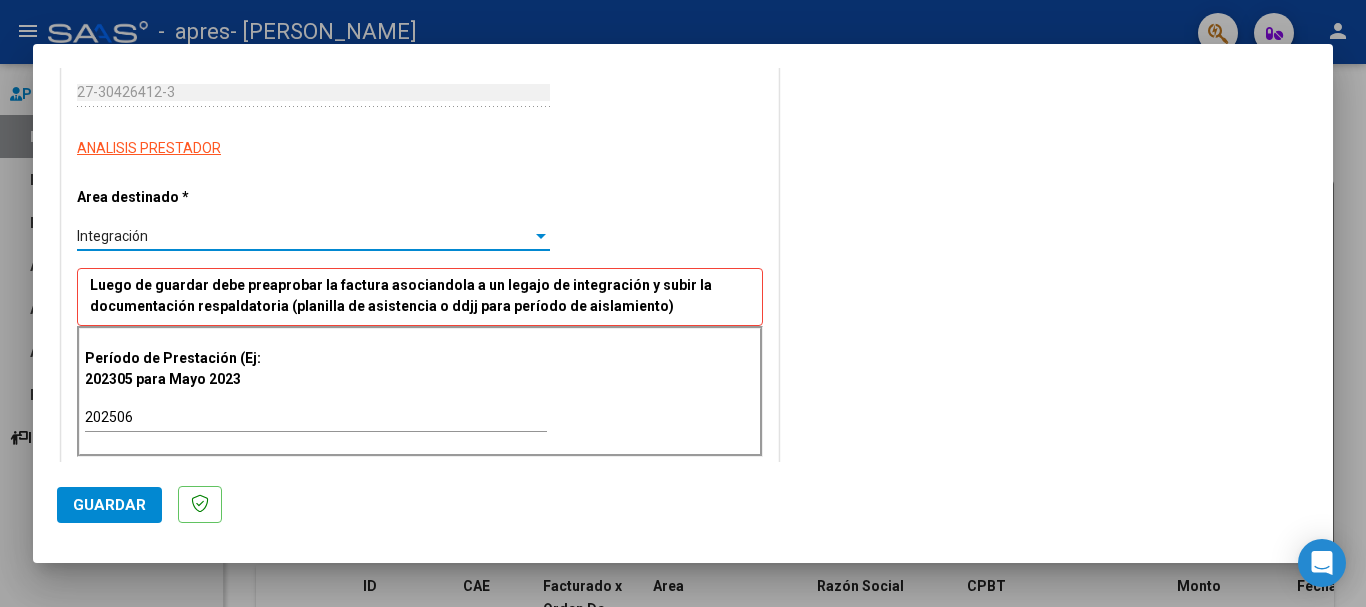click on "Integración" at bounding box center (304, 236) 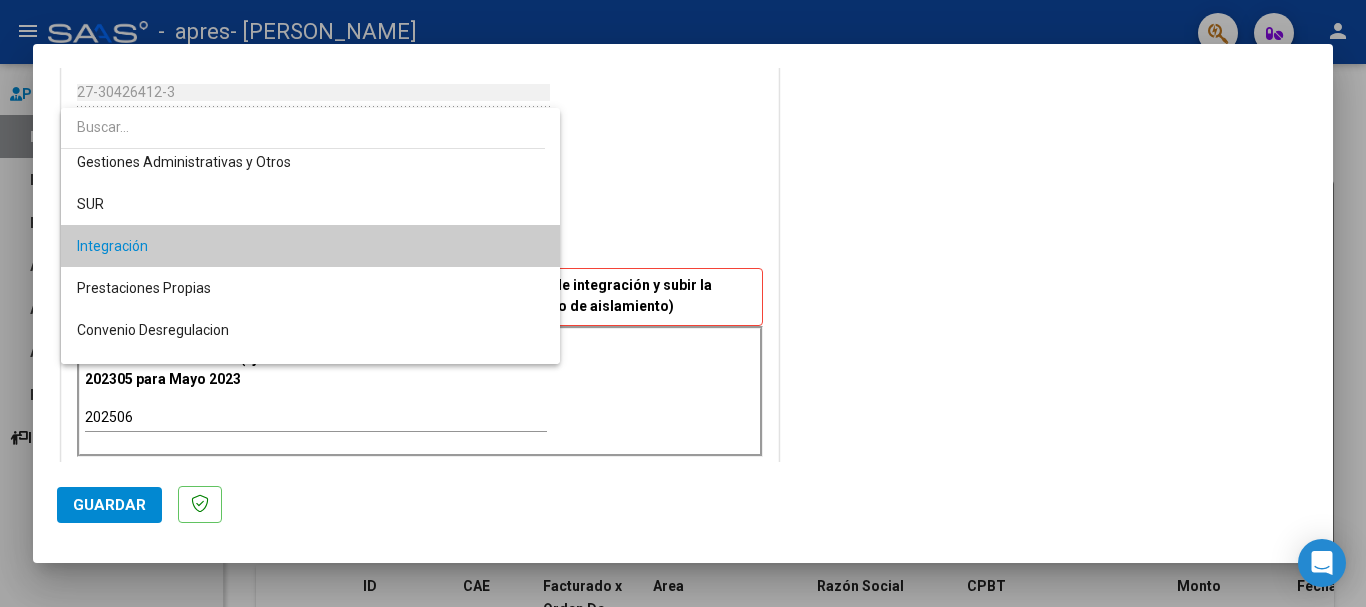 scroll, scrollTop: 0, scrollLeft: 0, axis: both 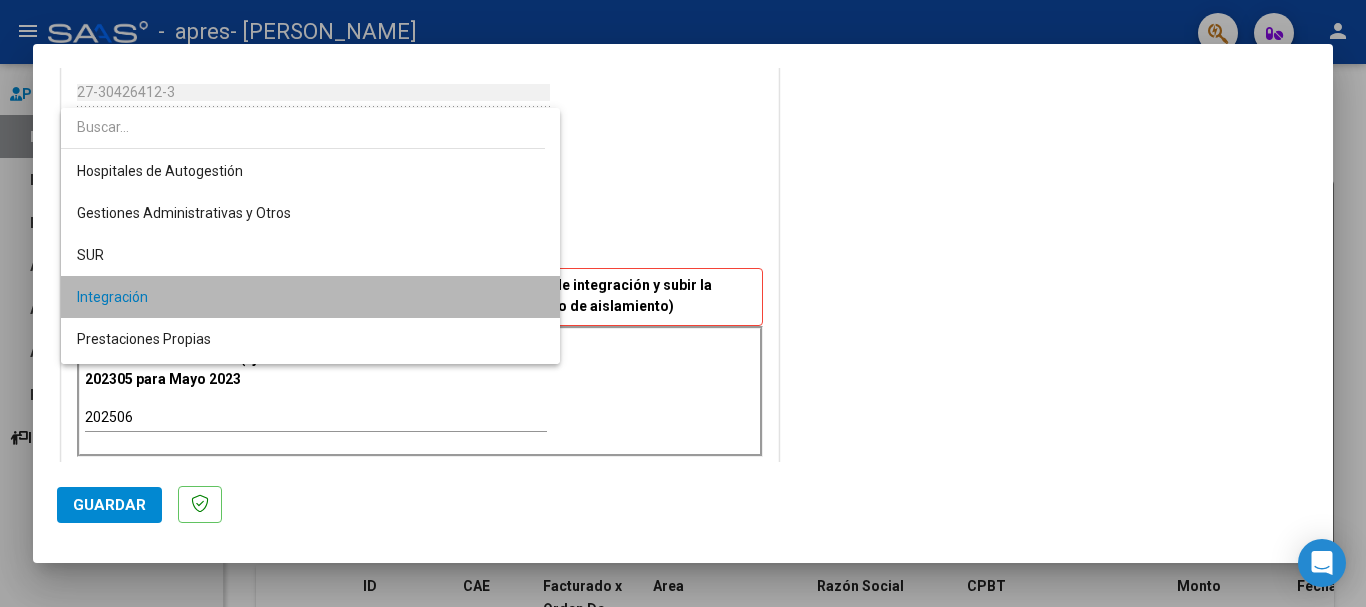 click on "Integración" at bounding box center (310, 297) 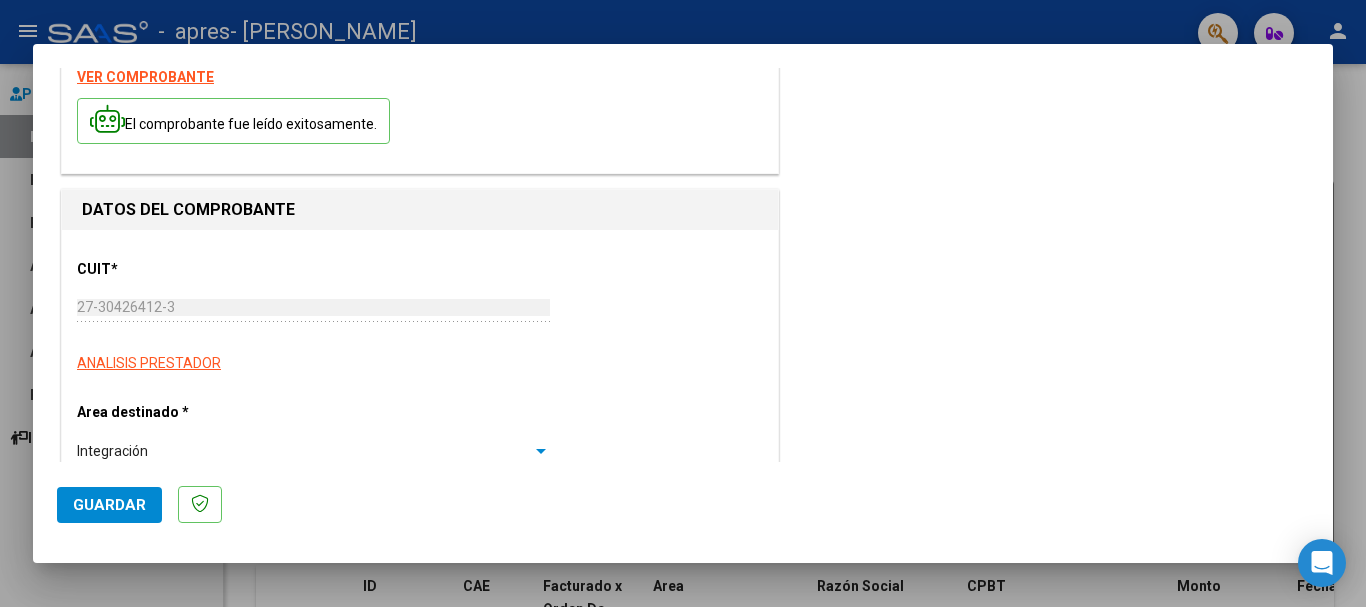 scroll, scrollTop: 0, scrollLeft: 0, axis: both 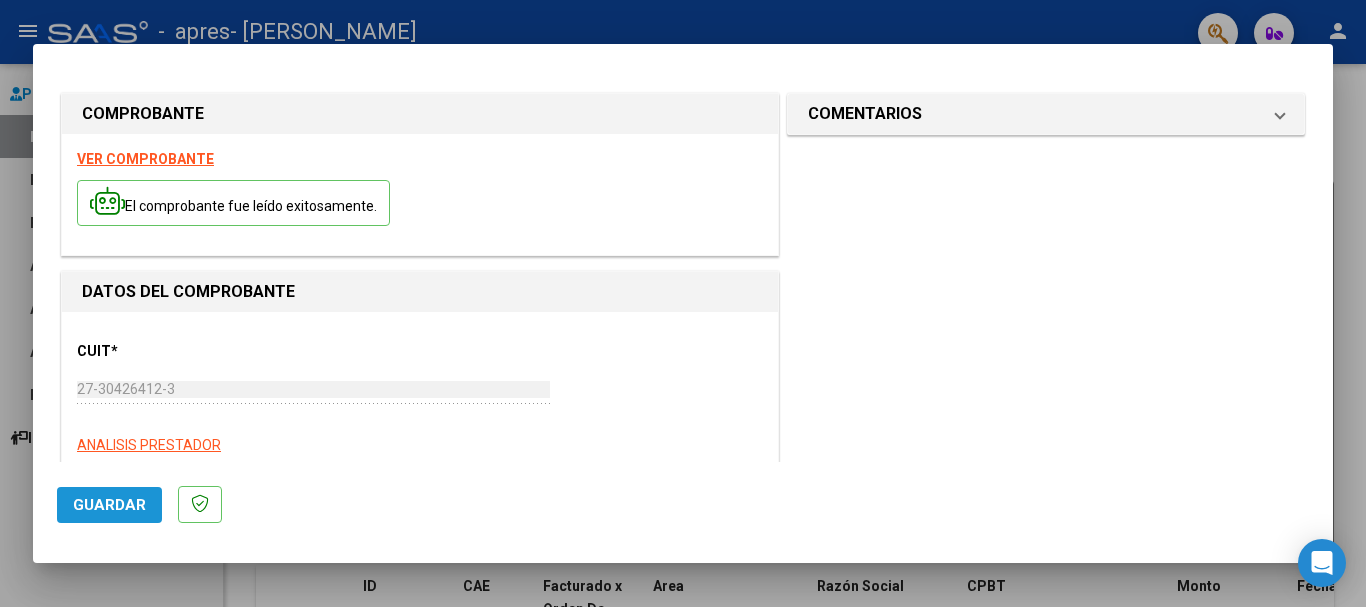 click on "Guardar" 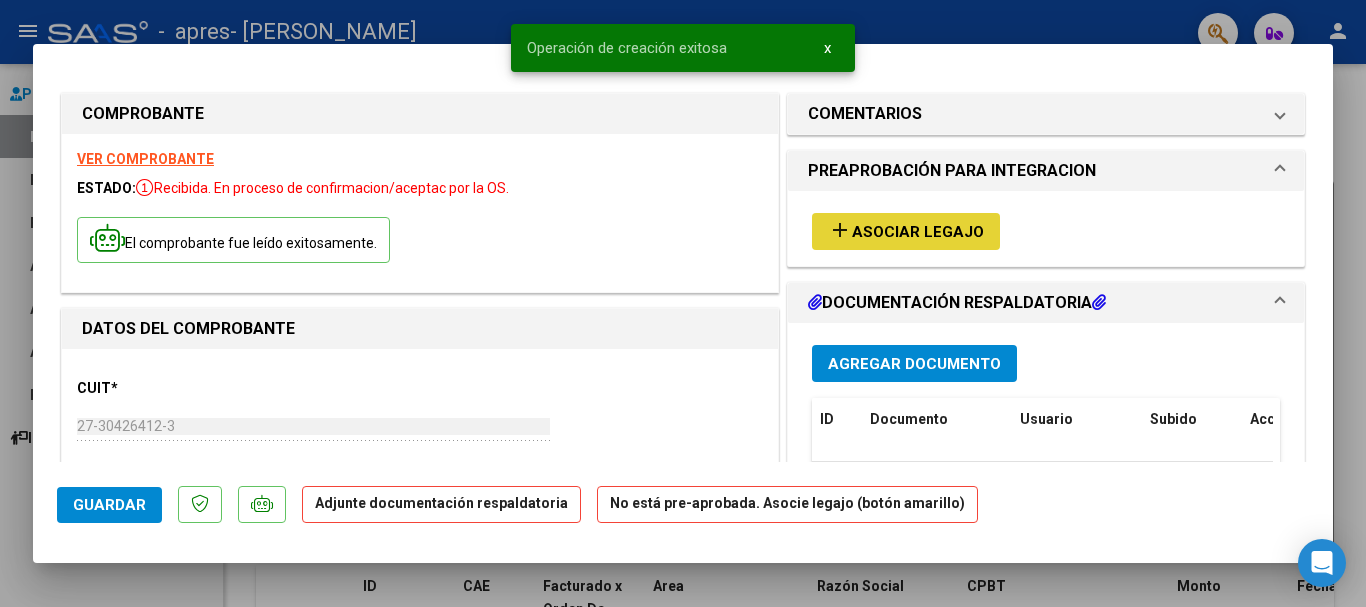 click on "Asociar Legajo" at bounding box center (918, 232) 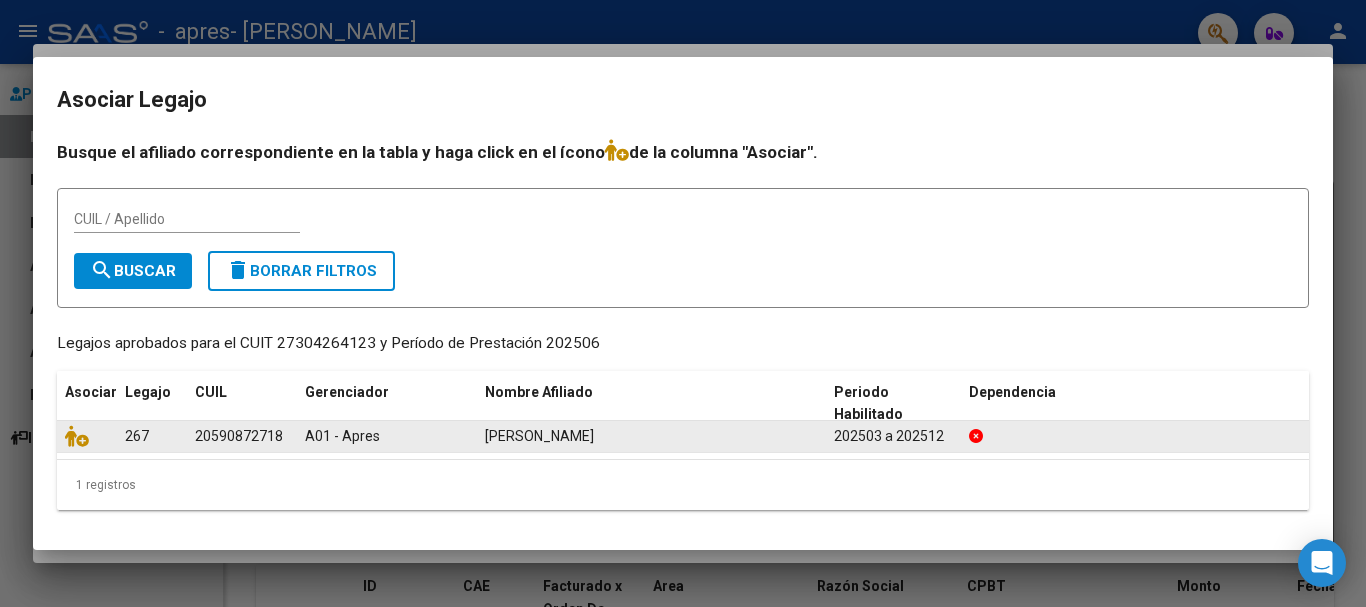 click on "[PERSON_NAME]" 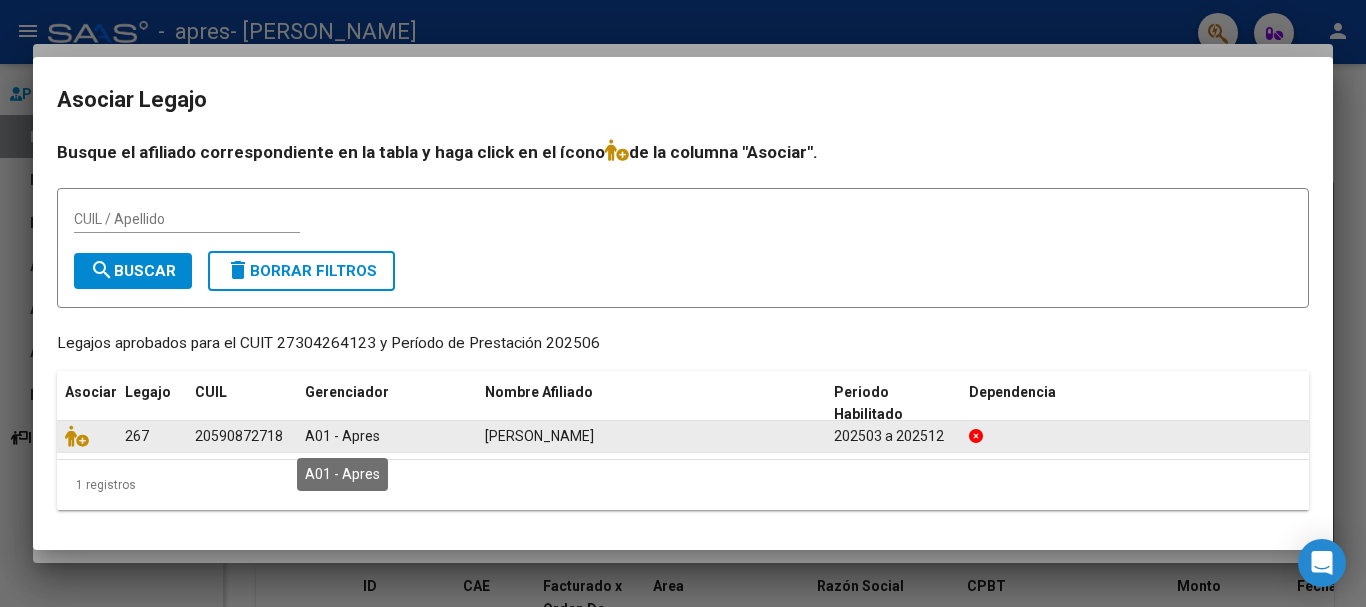 click on "A01 - Apres" 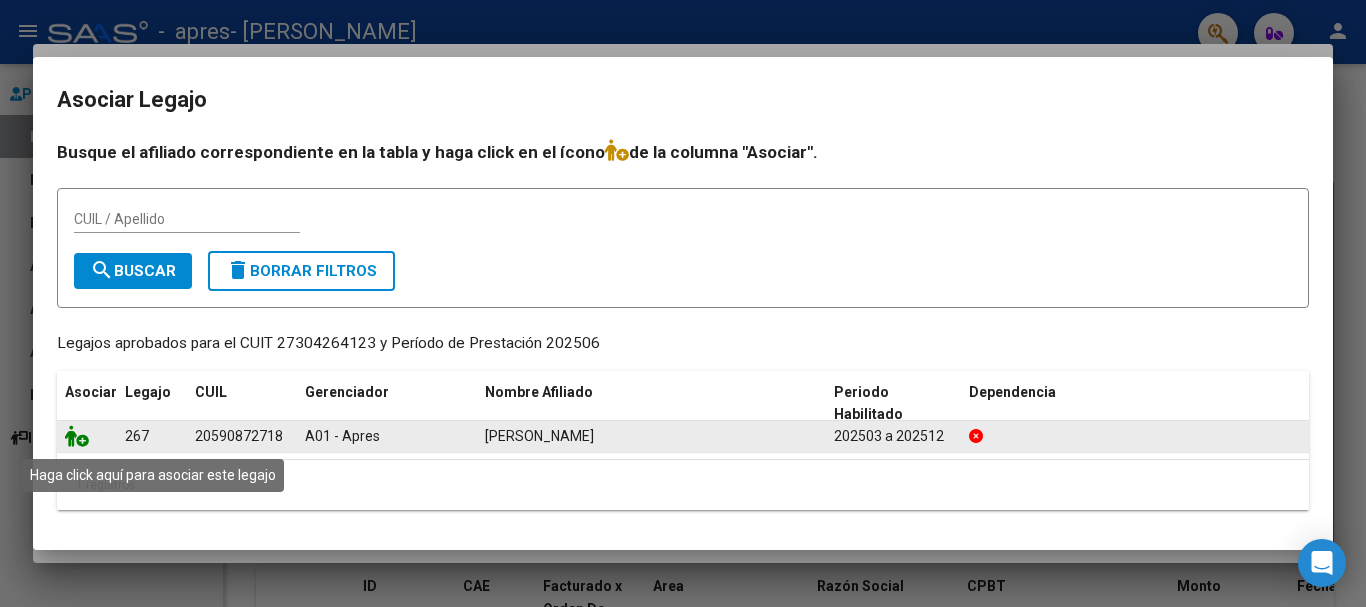 click 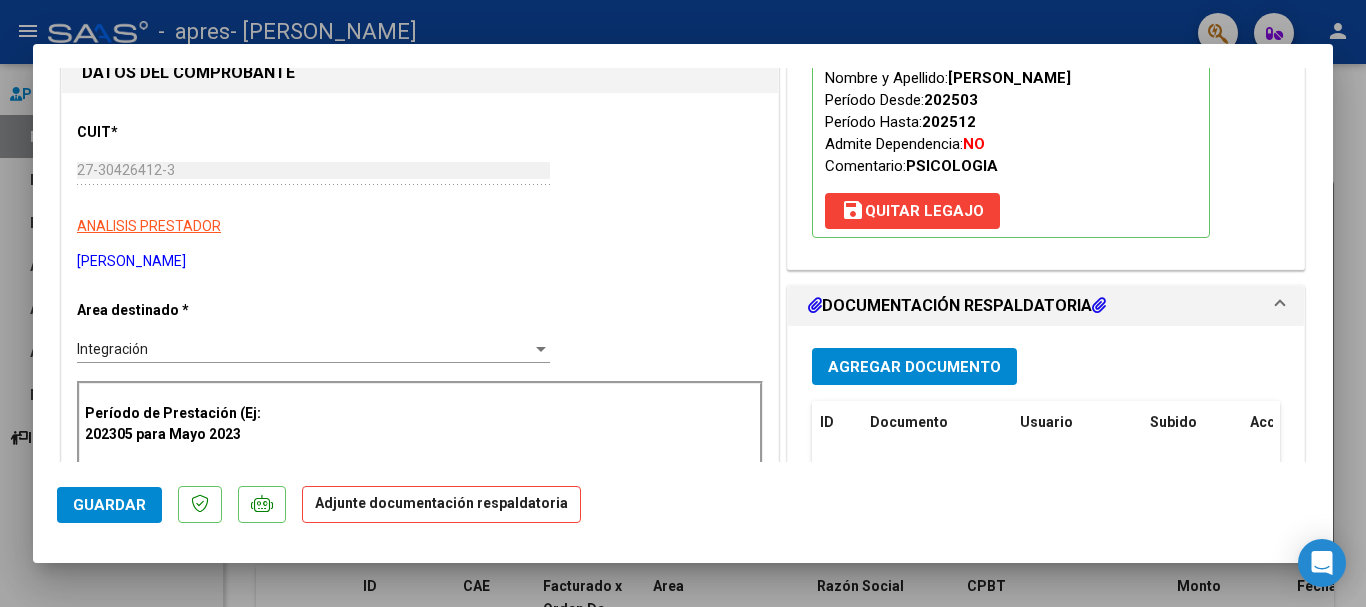 scroll, scrollTop: 257, scrollLeft: 0, axis: vertical 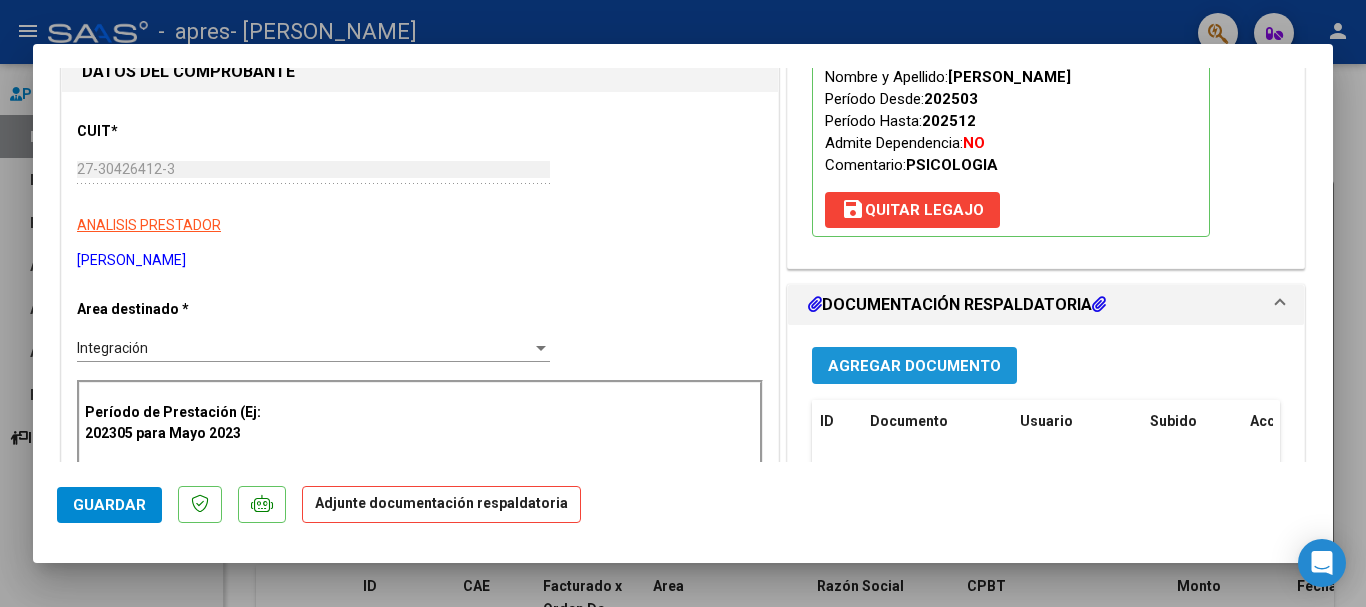 click on "Agregar Documento" at bounding box center (914, 365) 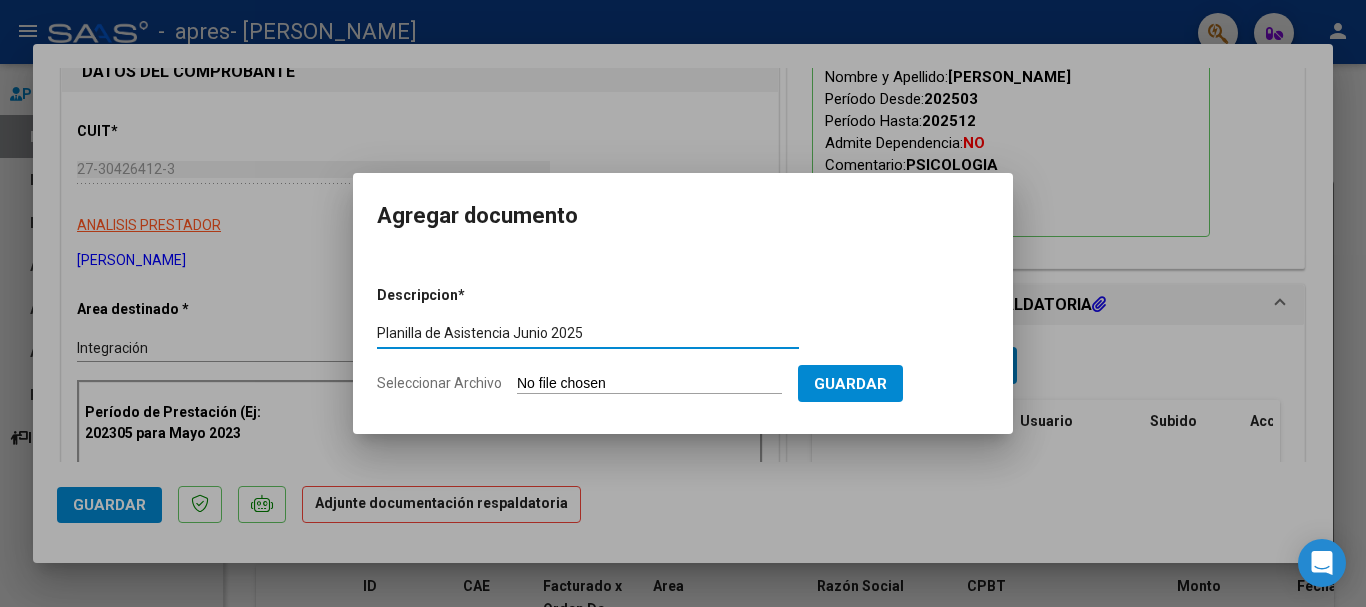 type on "Planilla de Asistencia Junio 2025" 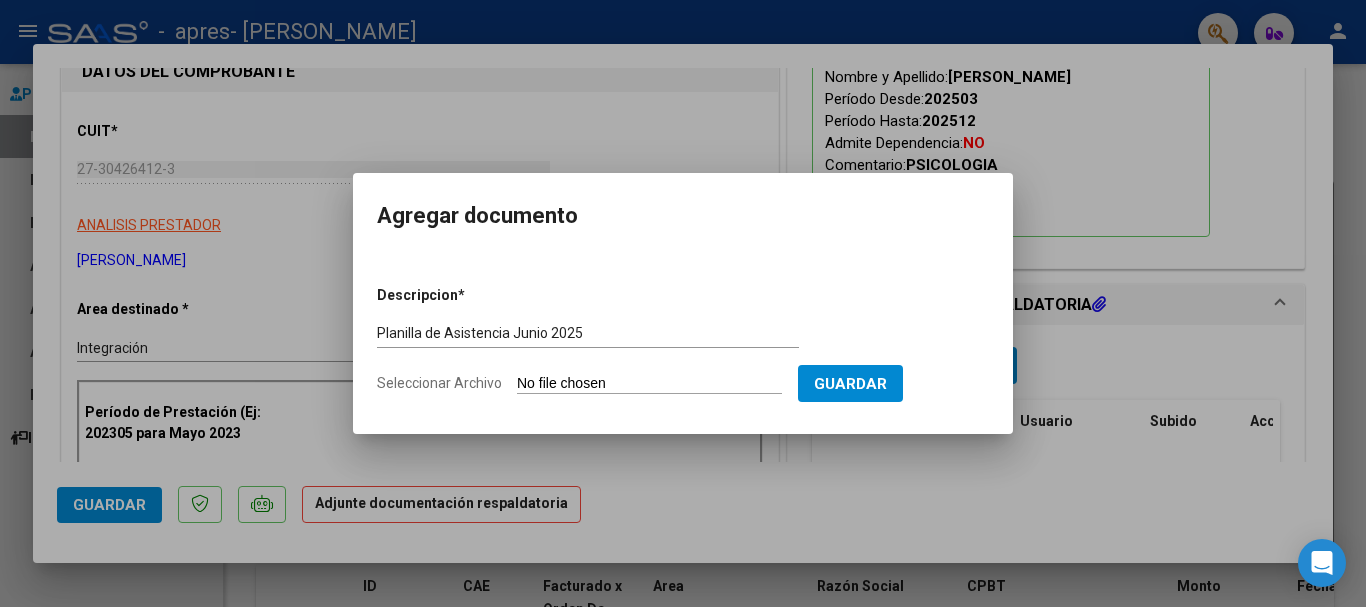 drag, startPoint x: 736, startPoint y: 396, endPoint x: 724, endPoint y: 385, distance: 16.27882 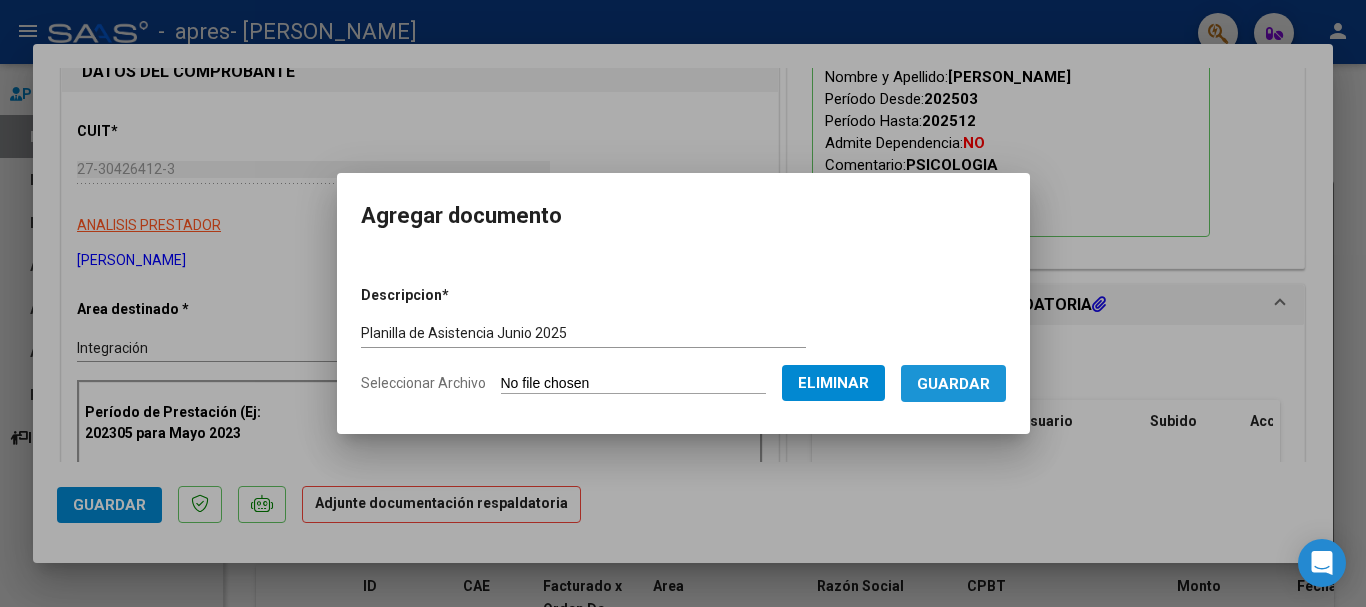 click on "Guardar" at bounding box center (953, 384) 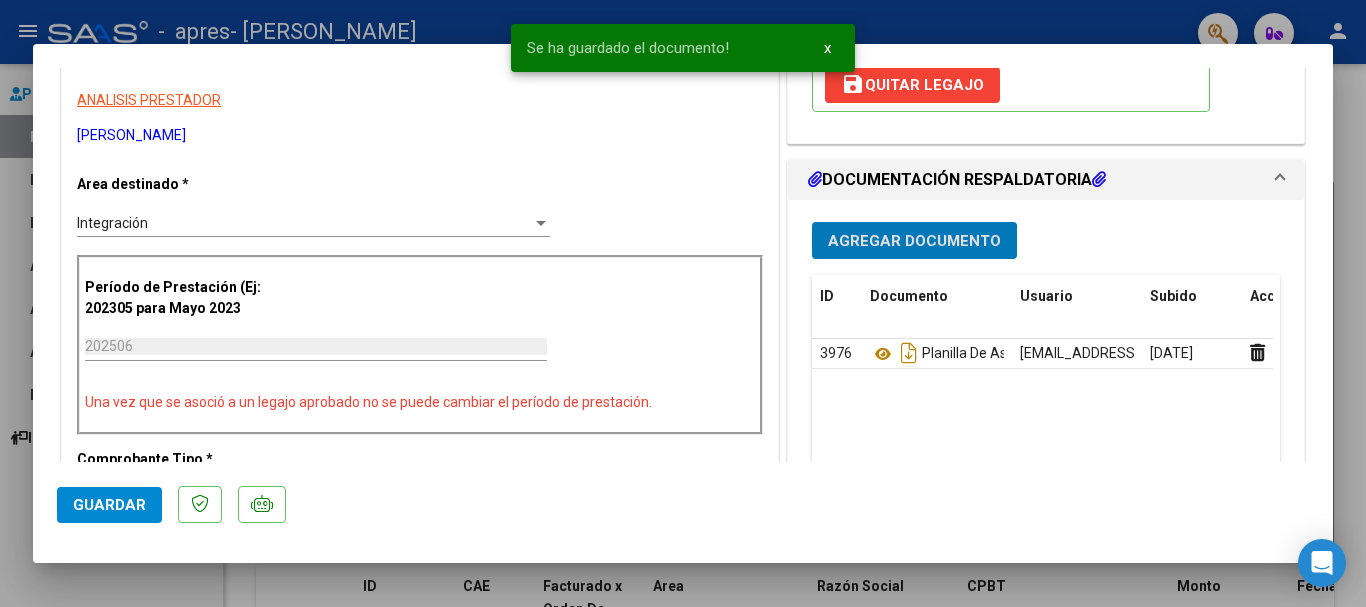 scroll, scrollTop: 383, scrollLeft: 0, axis: vertical 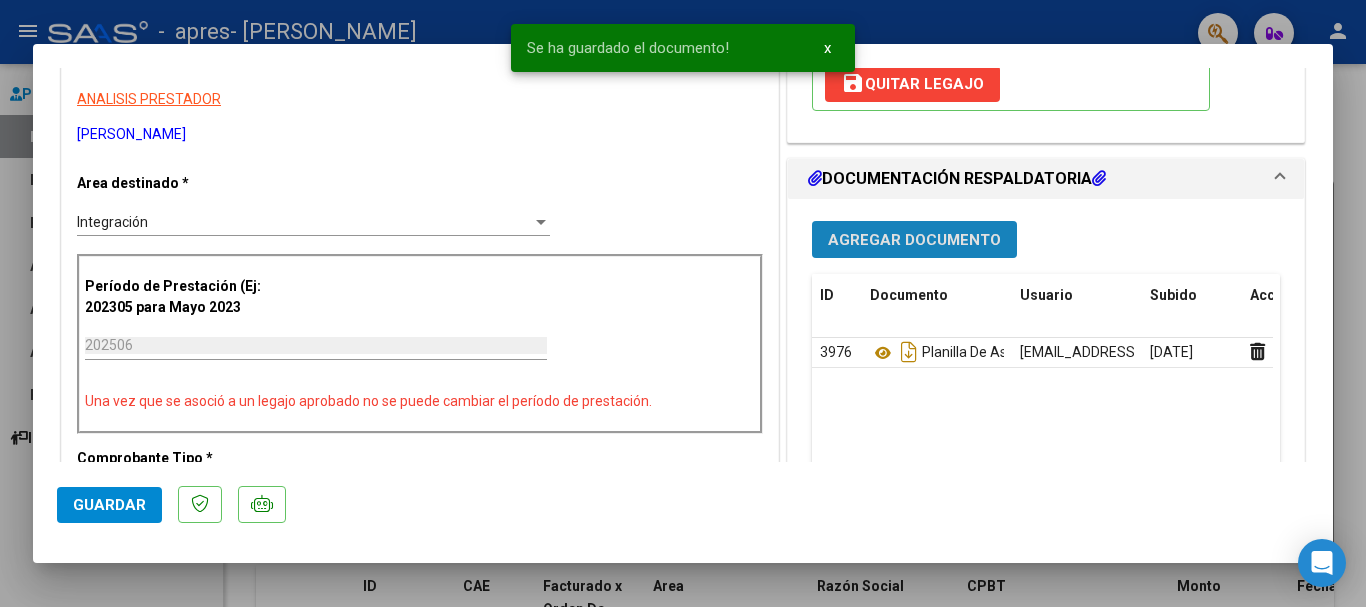 click on "Agregar Documento" at bounding box center [914, 240] 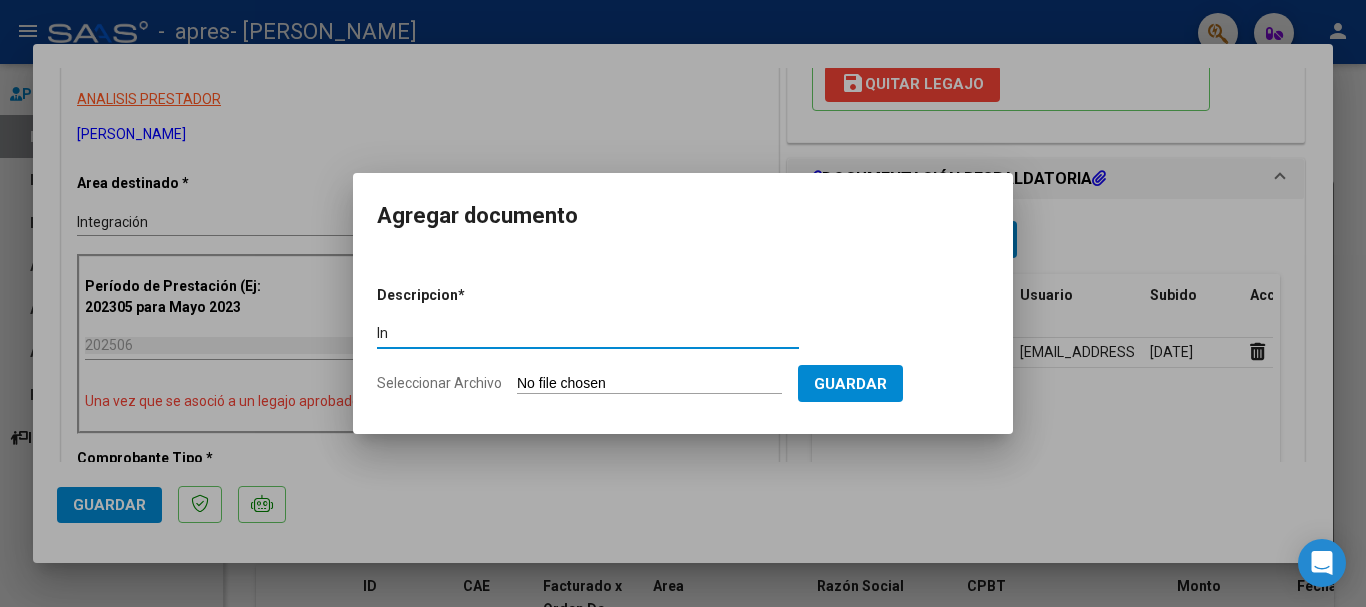 type on "I" 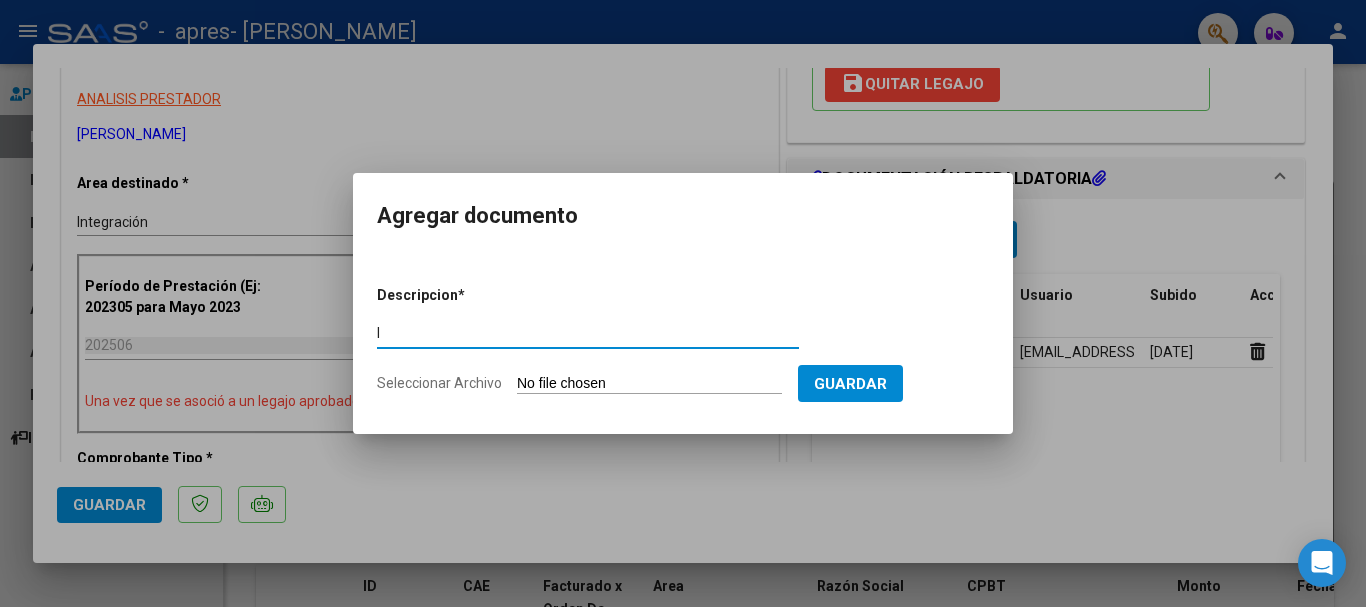type 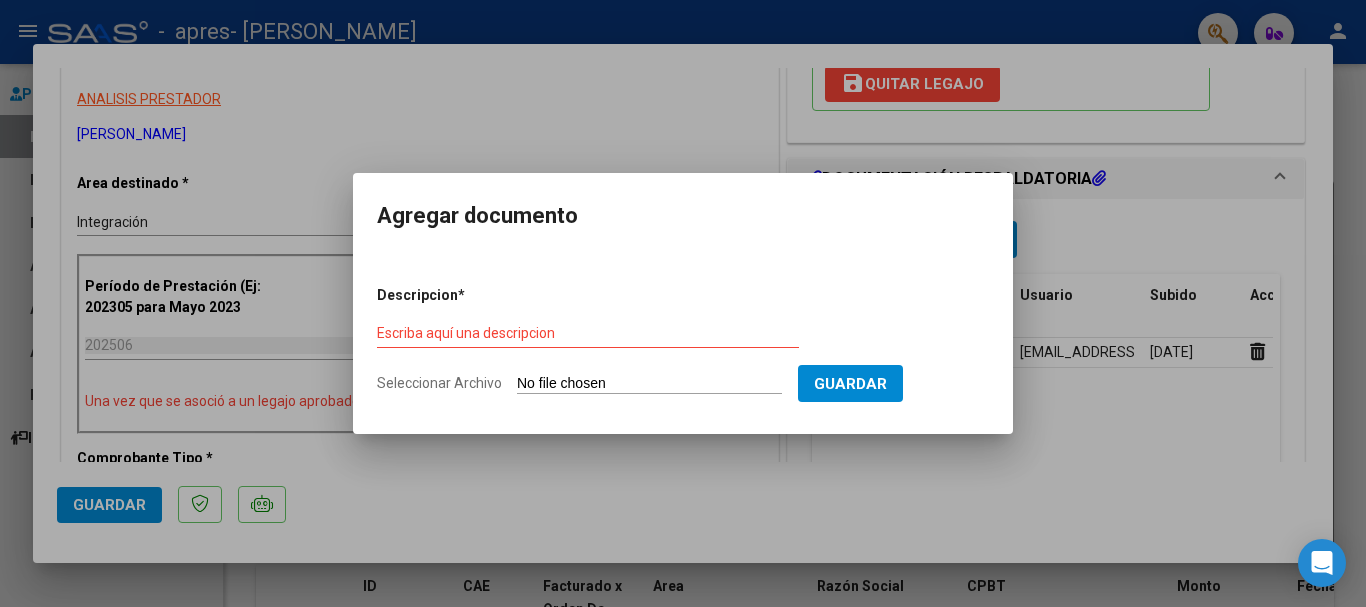 click at bounding box center (683, 303) 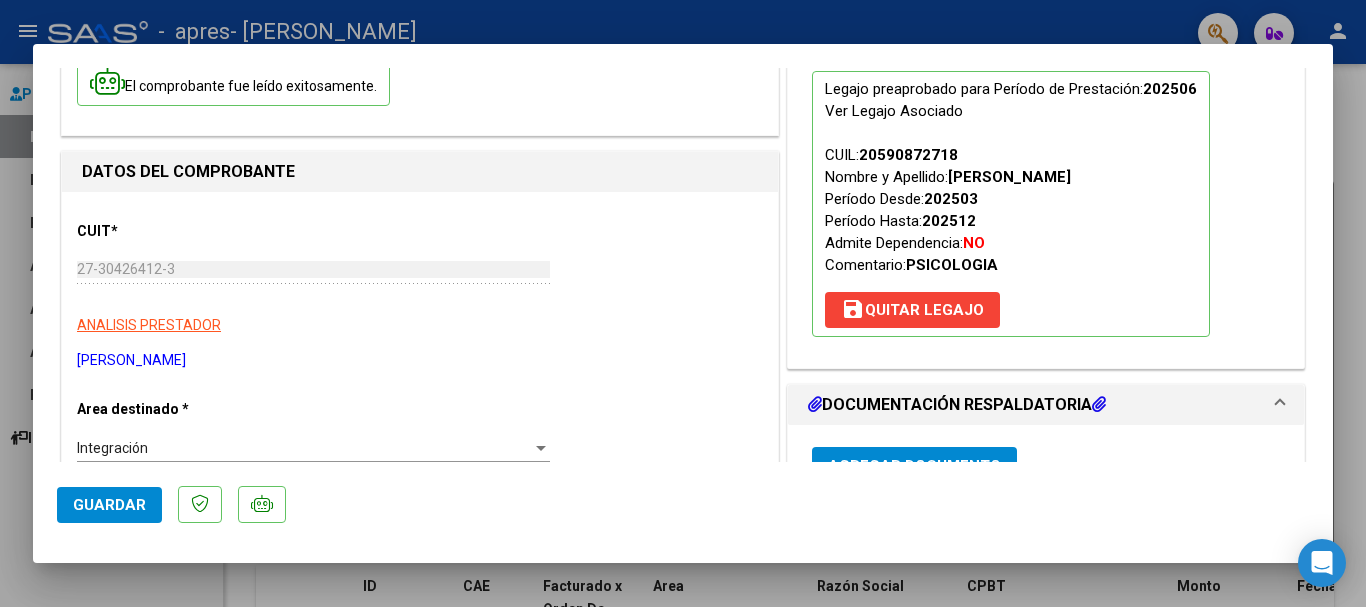 scroll, scrollTop: 0, scrollLeft: 0, axis: both 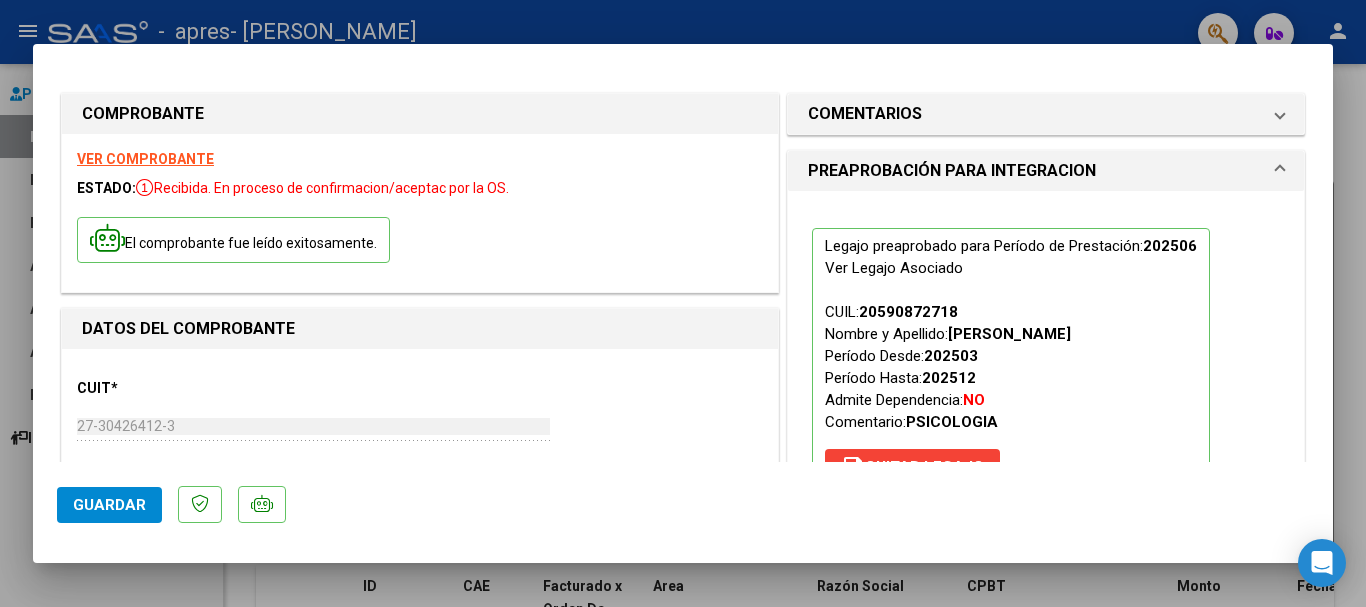 click on "Guardar" 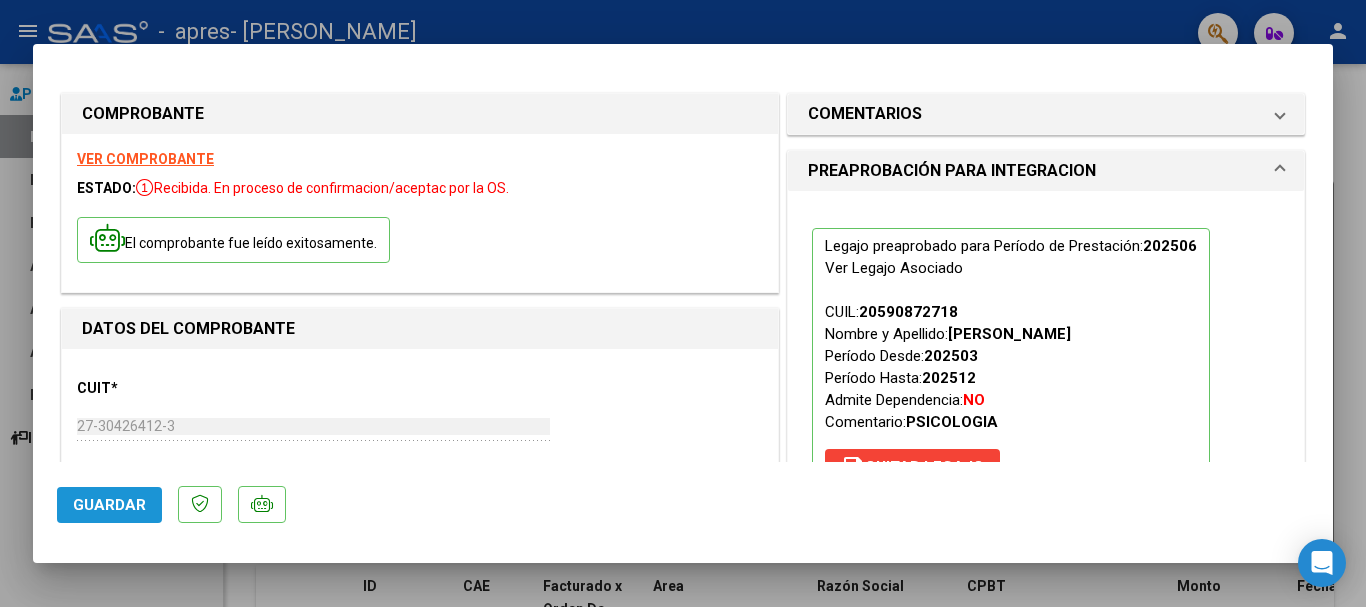 click on "Guardar" 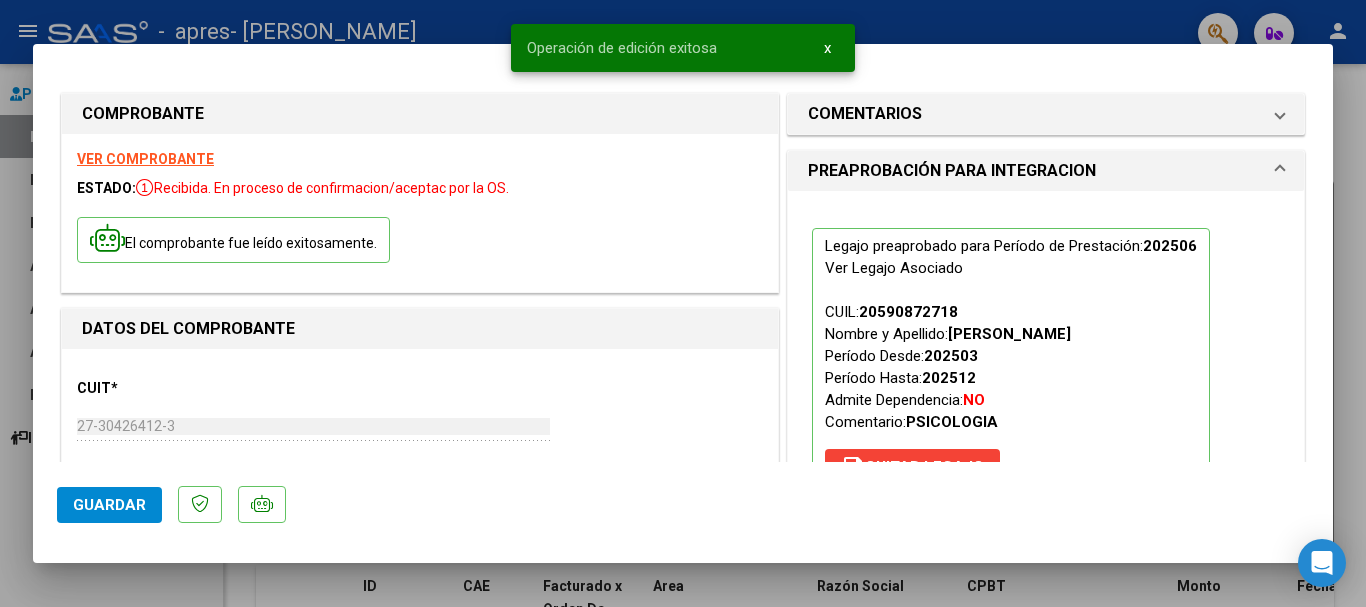 click at bounding box center (683, 303) 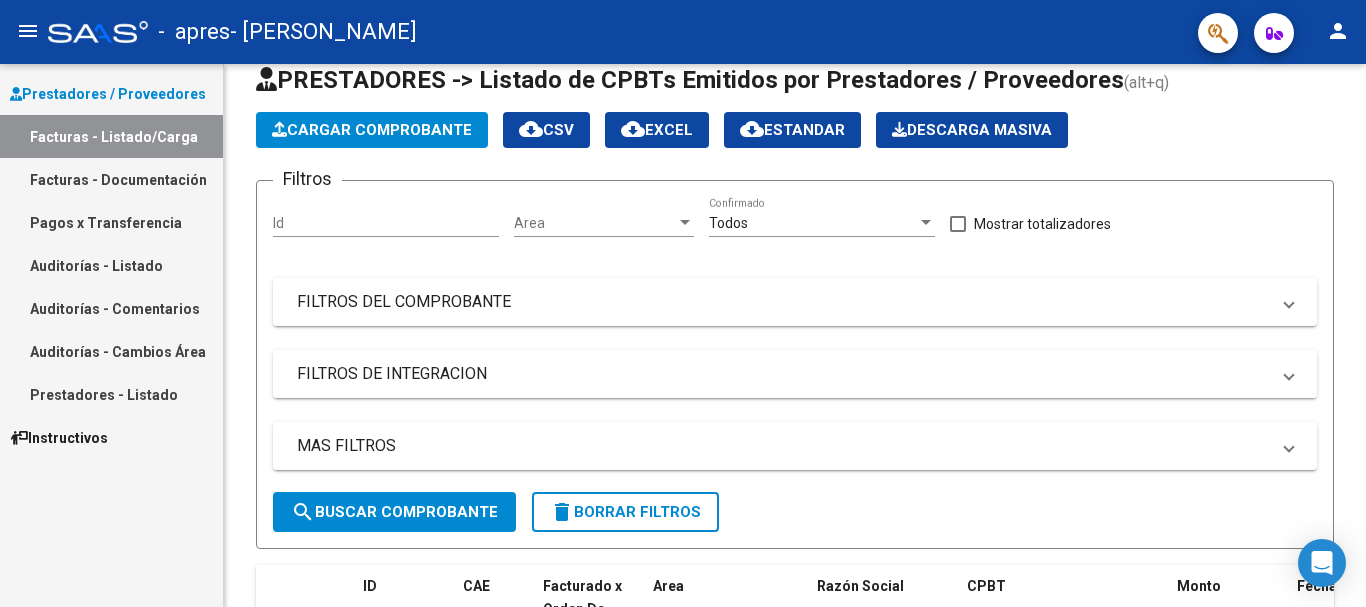 scroll, scrollTop: 572, scrollLeft: 0, axis: vertical 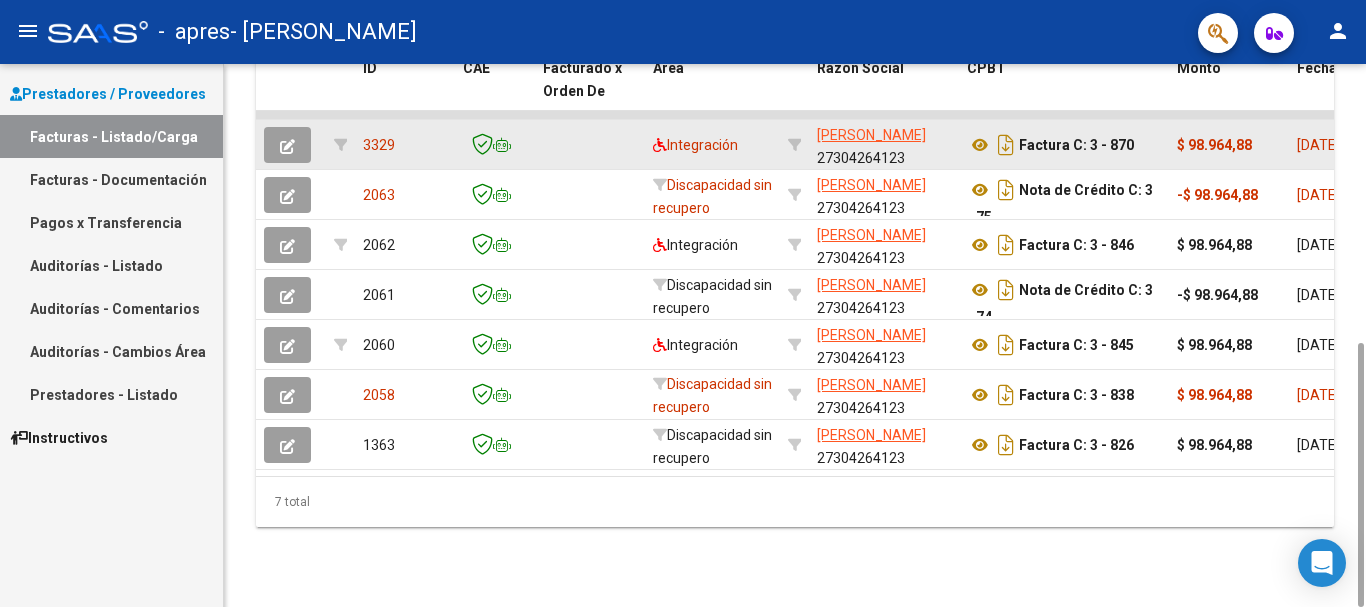 click 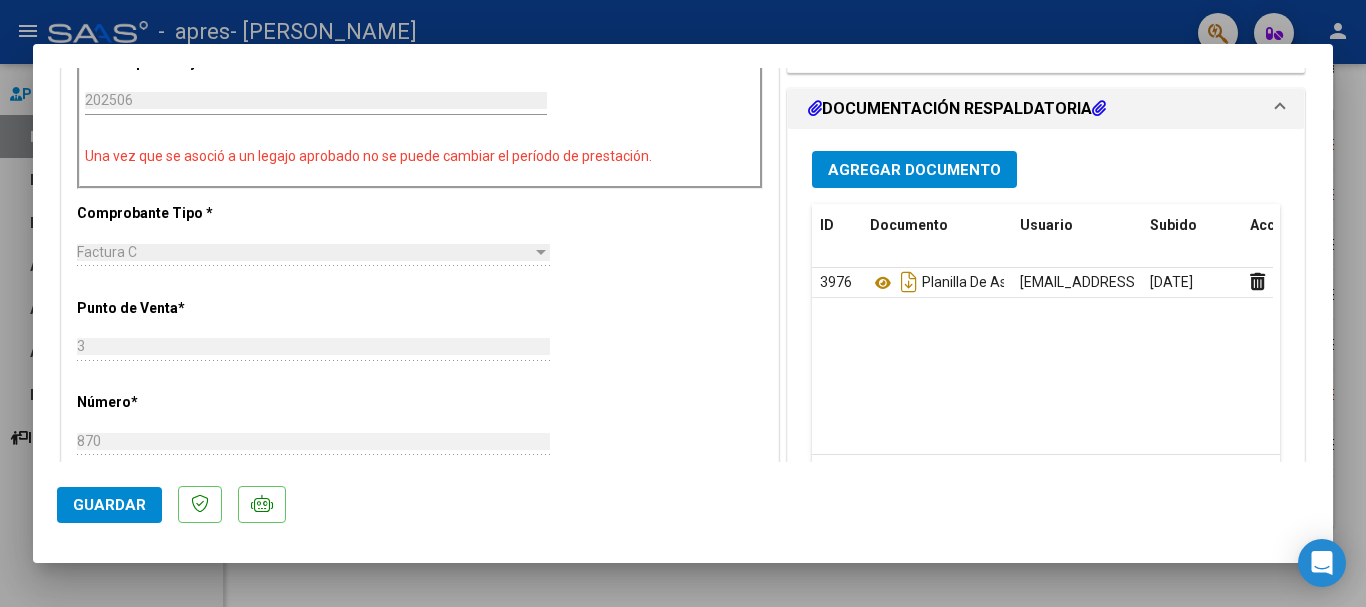 scroll, scrollTop: 559, scrollLeft: 0, axis: vertical 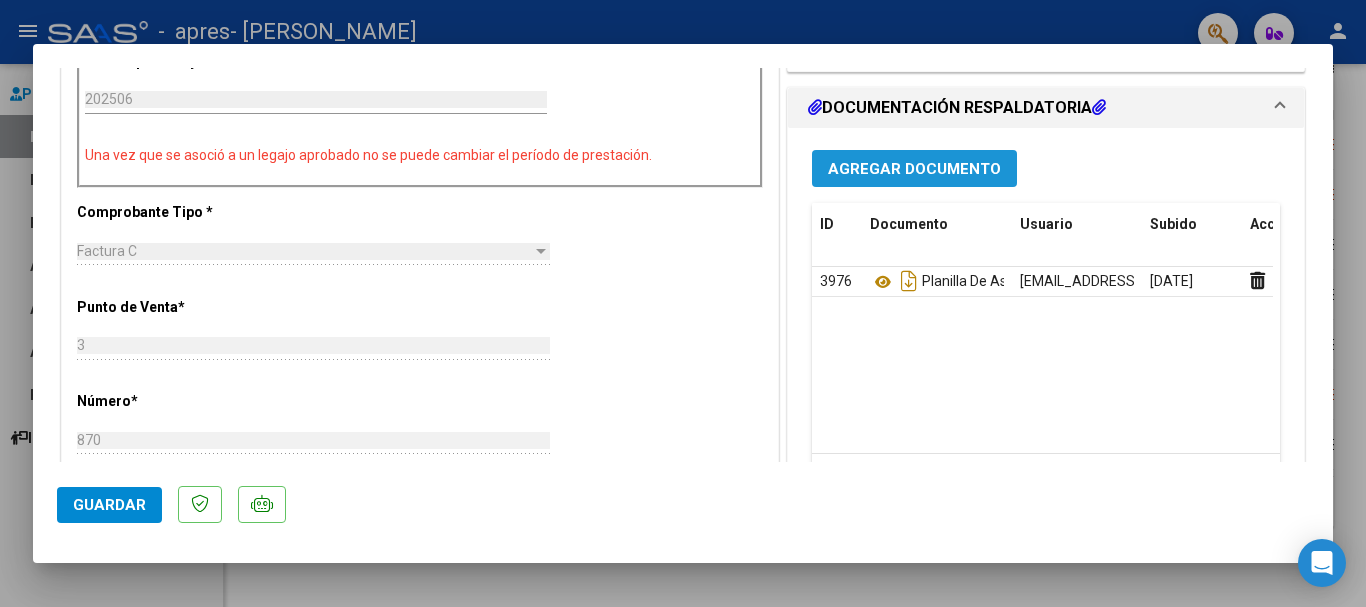 click on "Agregar Documento" at bounding box center [914, 169] 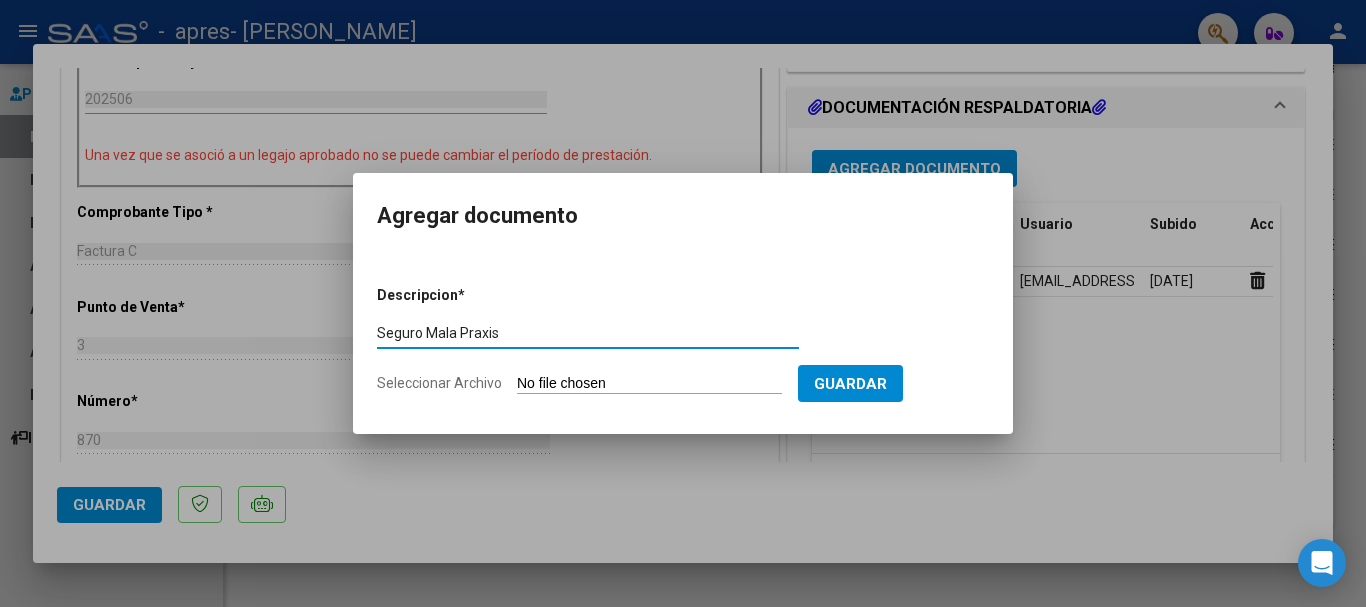 type on "Seguro Mala Praxis" 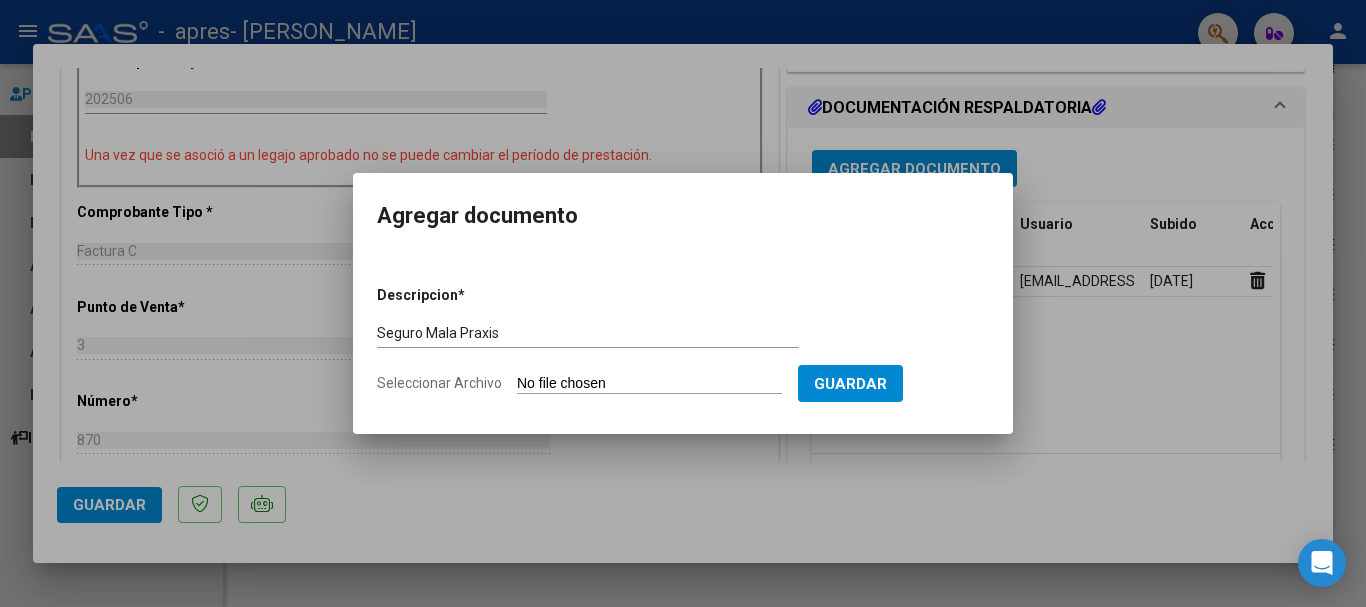 click on "Seleccionar Archivo" at bounding box center (649, 384) 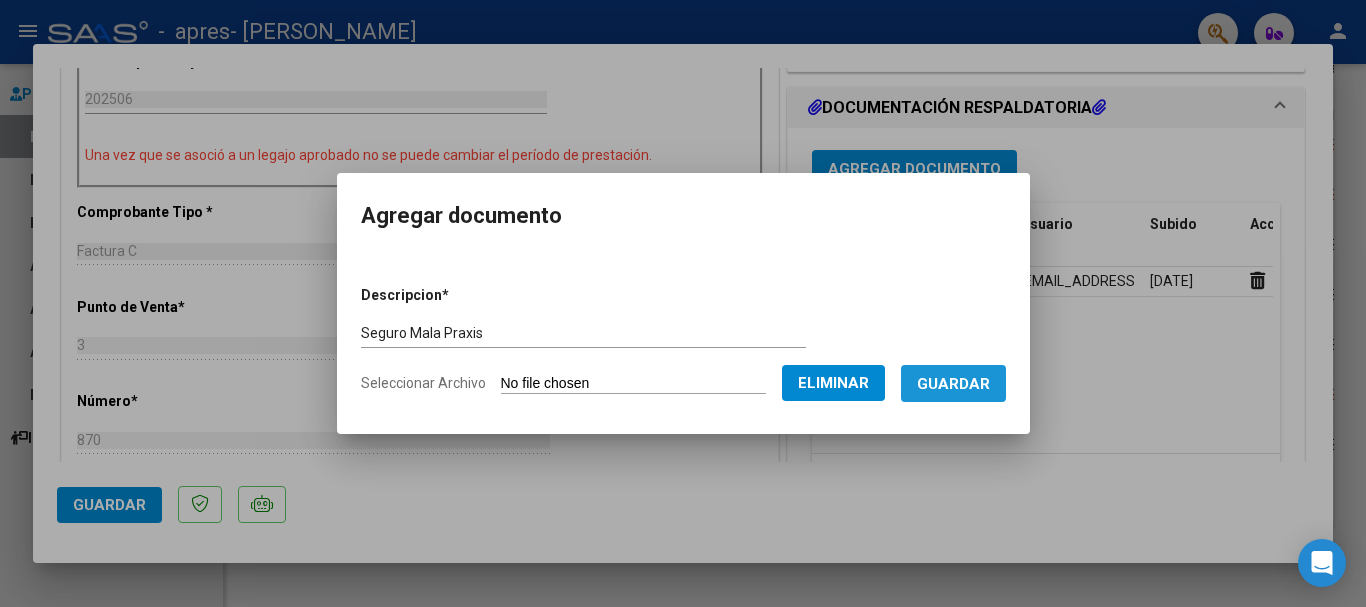 click on "Guardar" at bounding box center (953, 384) 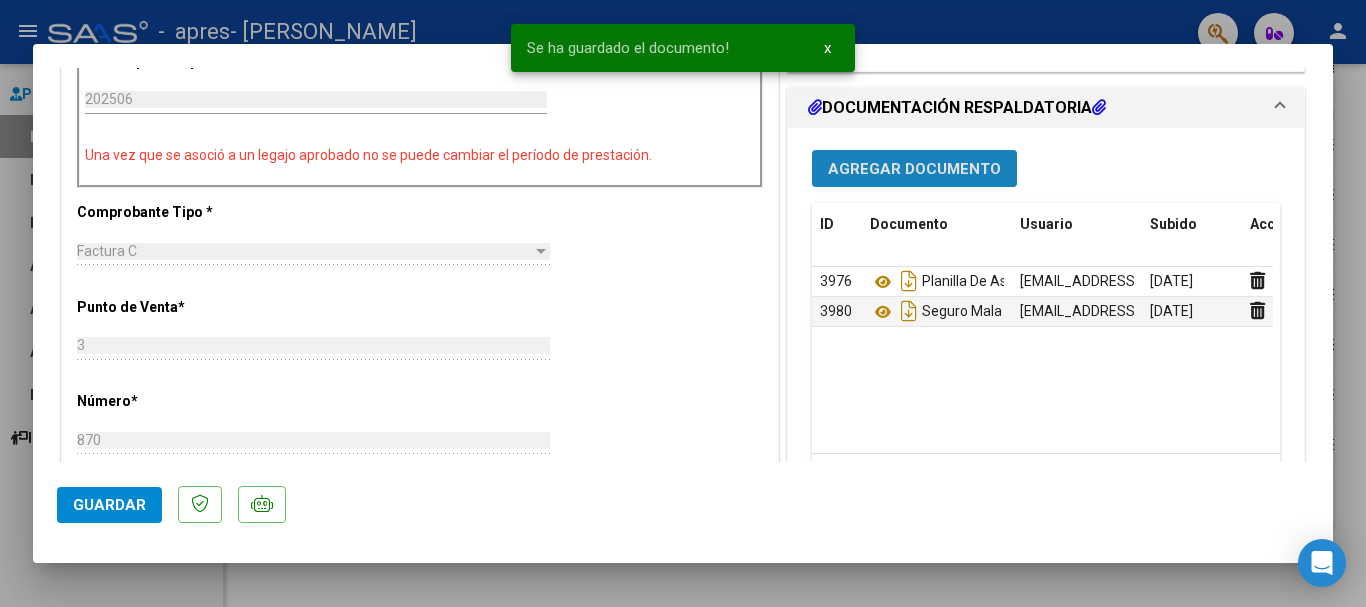 click on "Agregar Documento" at bounding box center (914, 169) 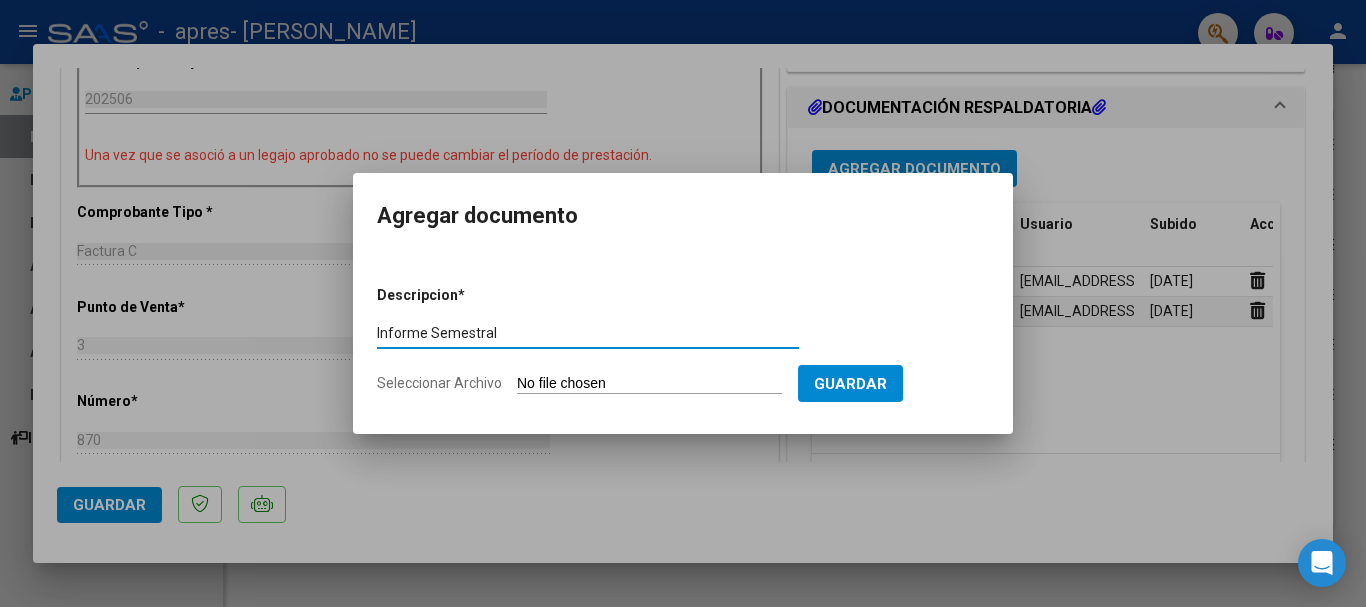 type on "Informe Semestral" 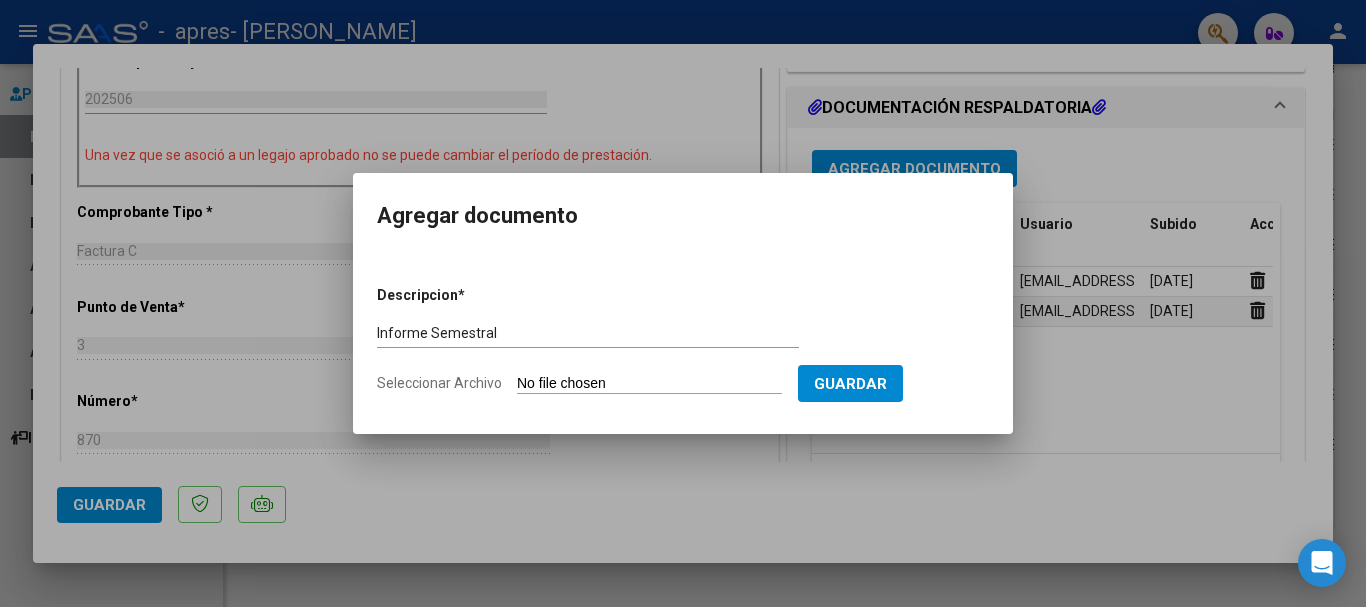 click on "Informe Semestral Escriba aquí una descripcion" at bounding box center [588, 342] 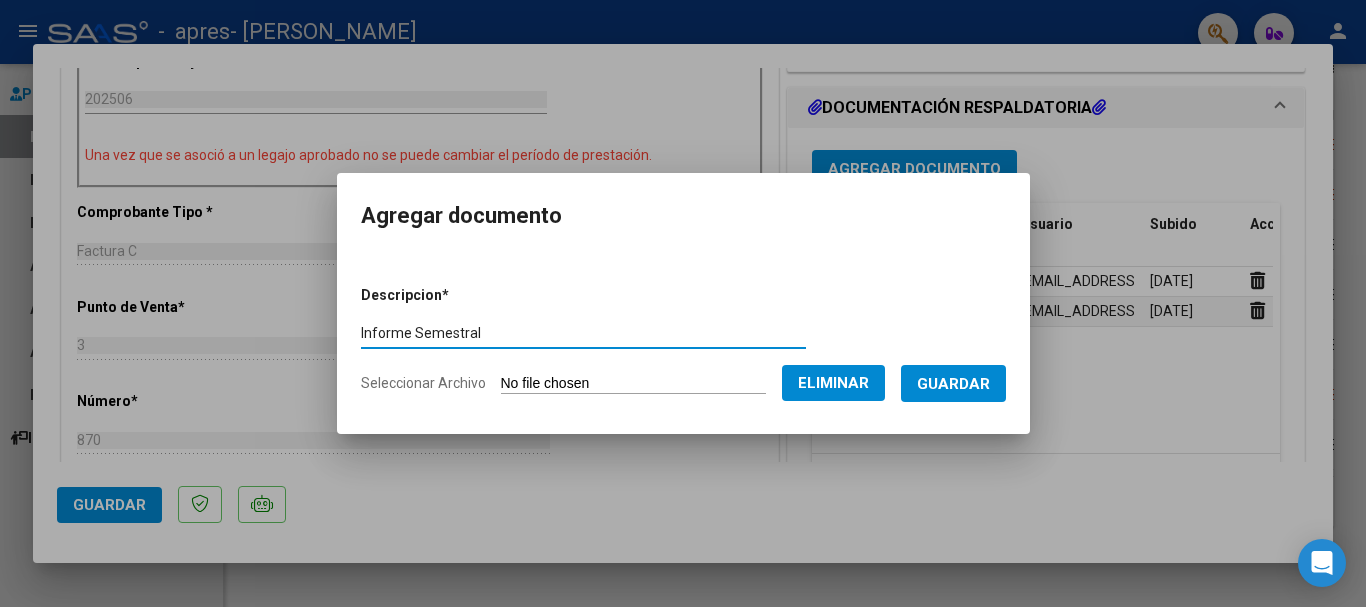 click on "Informe Semestral" at bounding box center (583, 333) 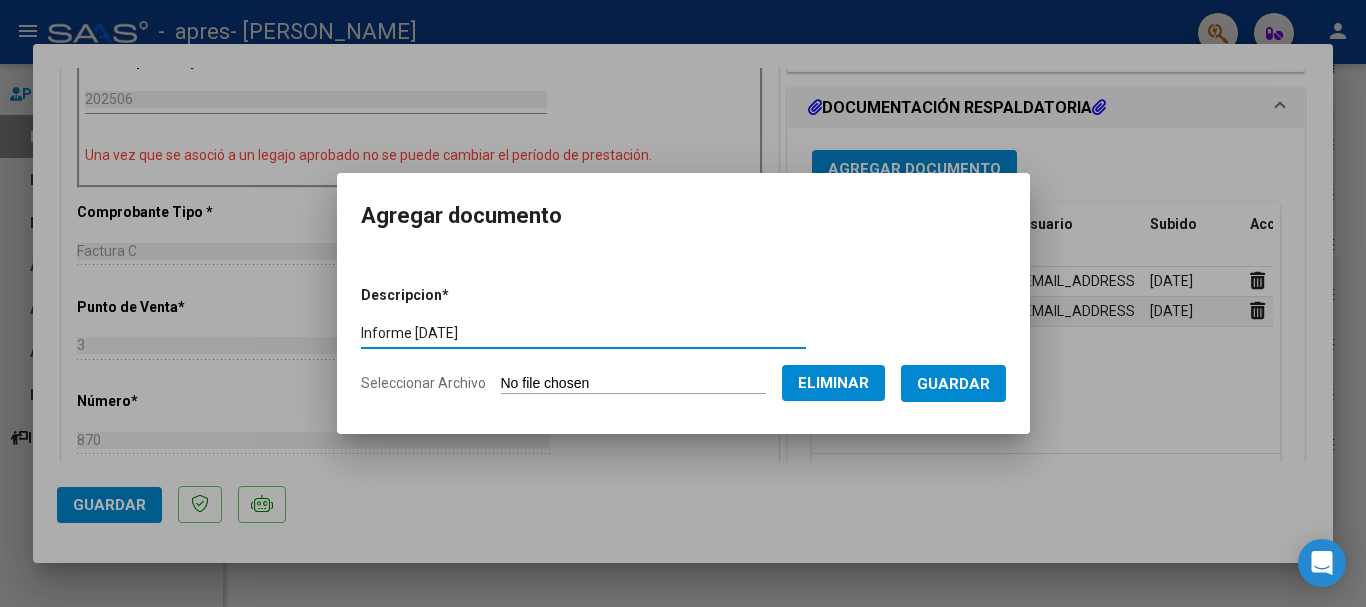 type on "Informe [DATE]" 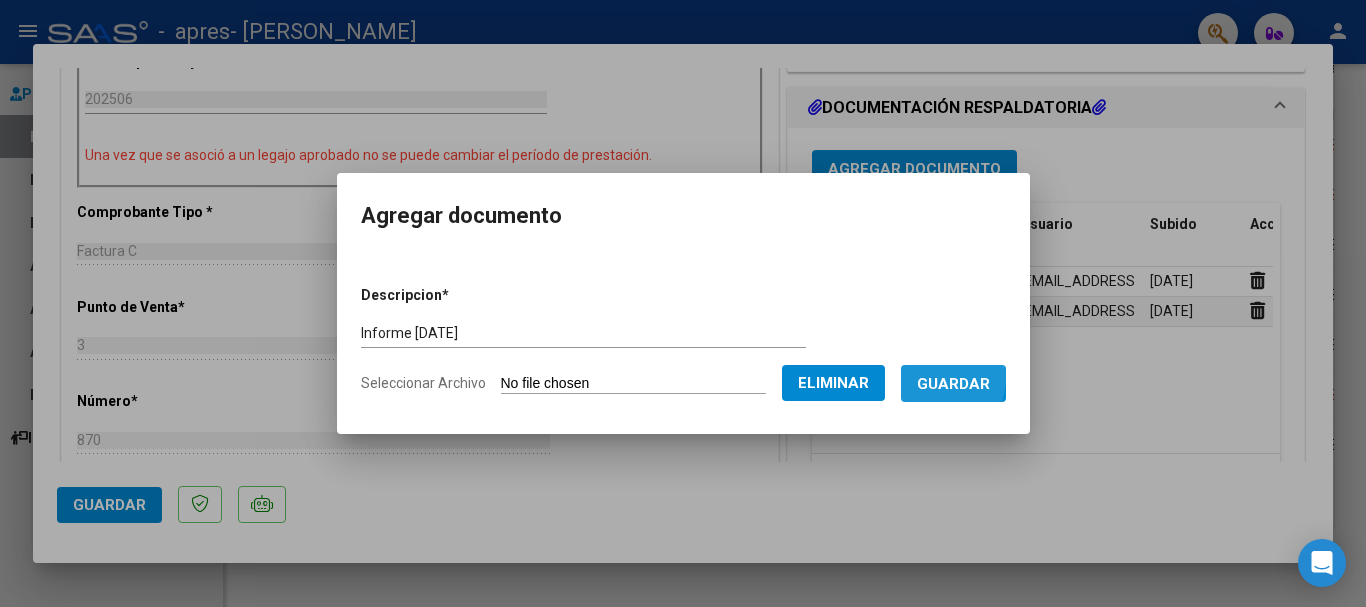 click on "Guardar" at bounding box center (953, 384) 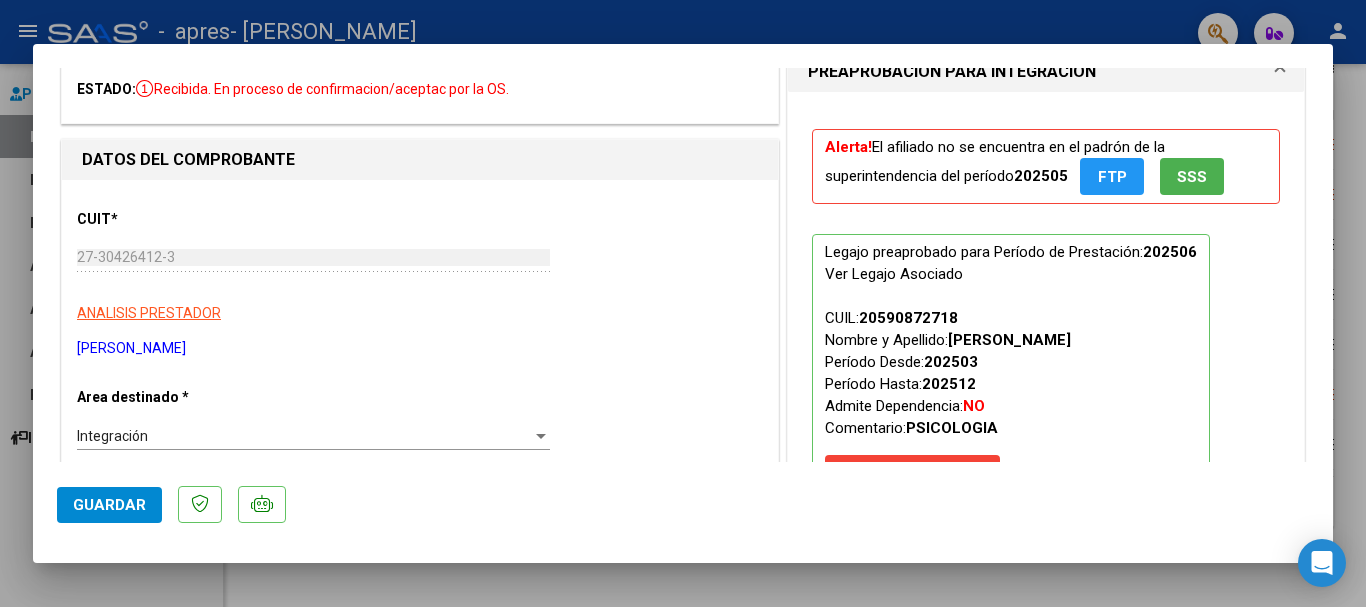 scroll, scrollTop: 0, scrollLeft: 0, axis: both 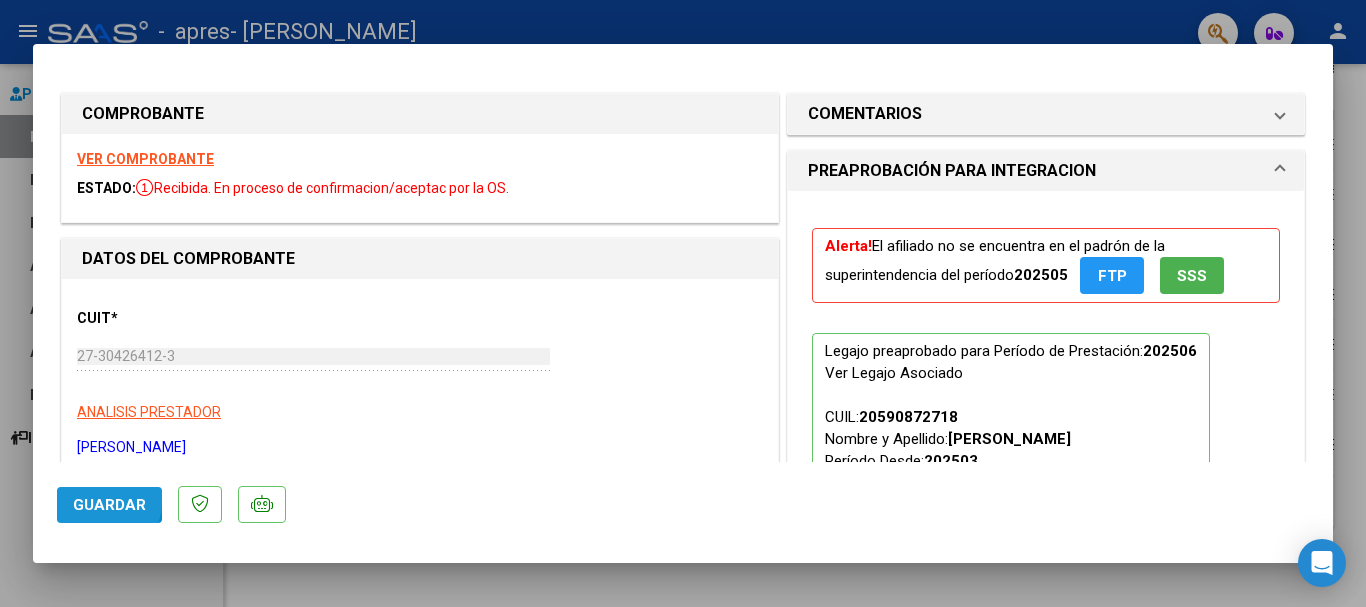 click on "Guardar" 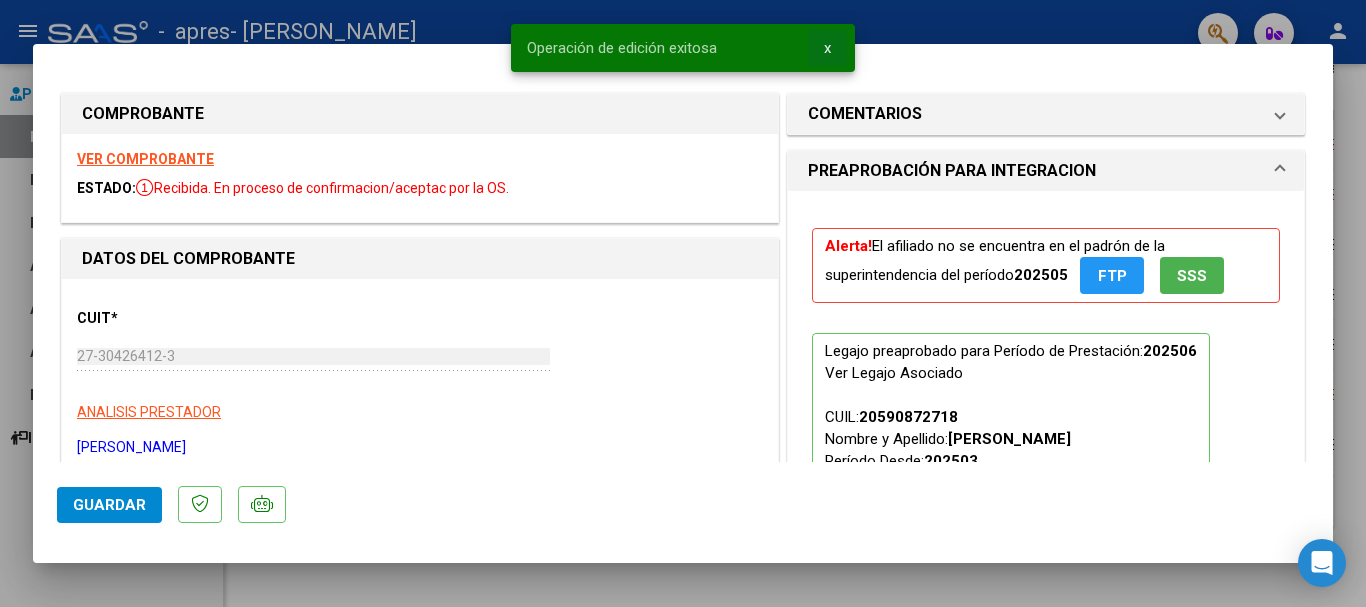 click on "x" at bounding box center [827, 48] 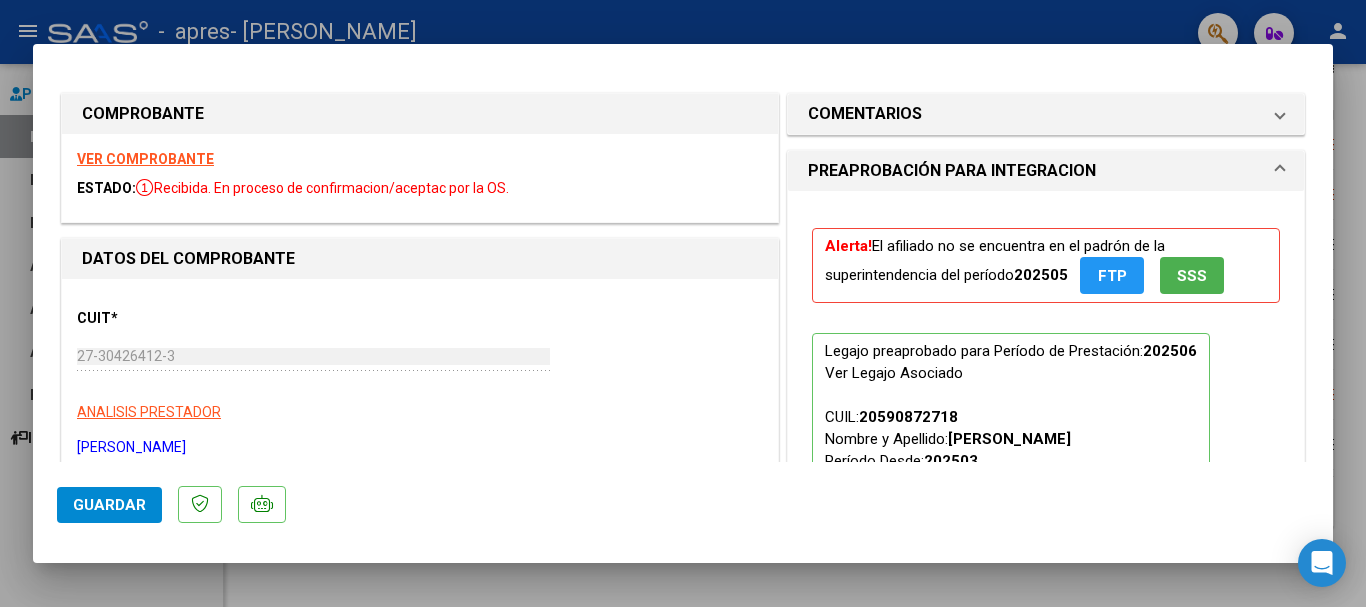 click at bounding box center (683, 303) 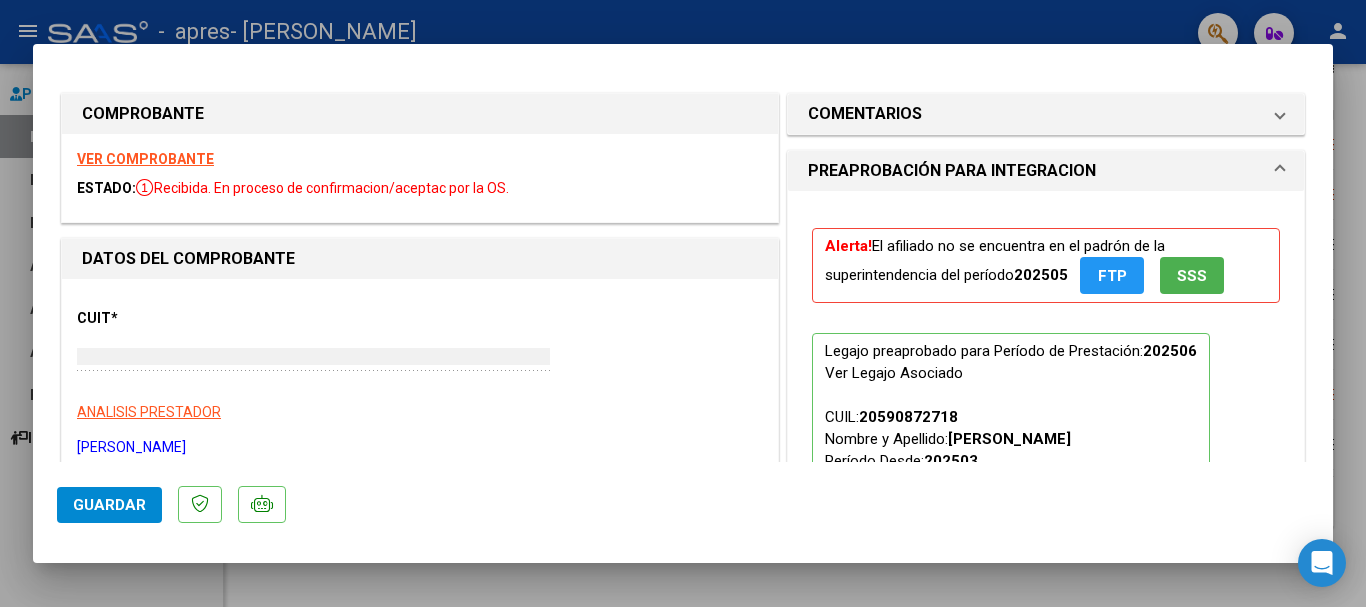 type 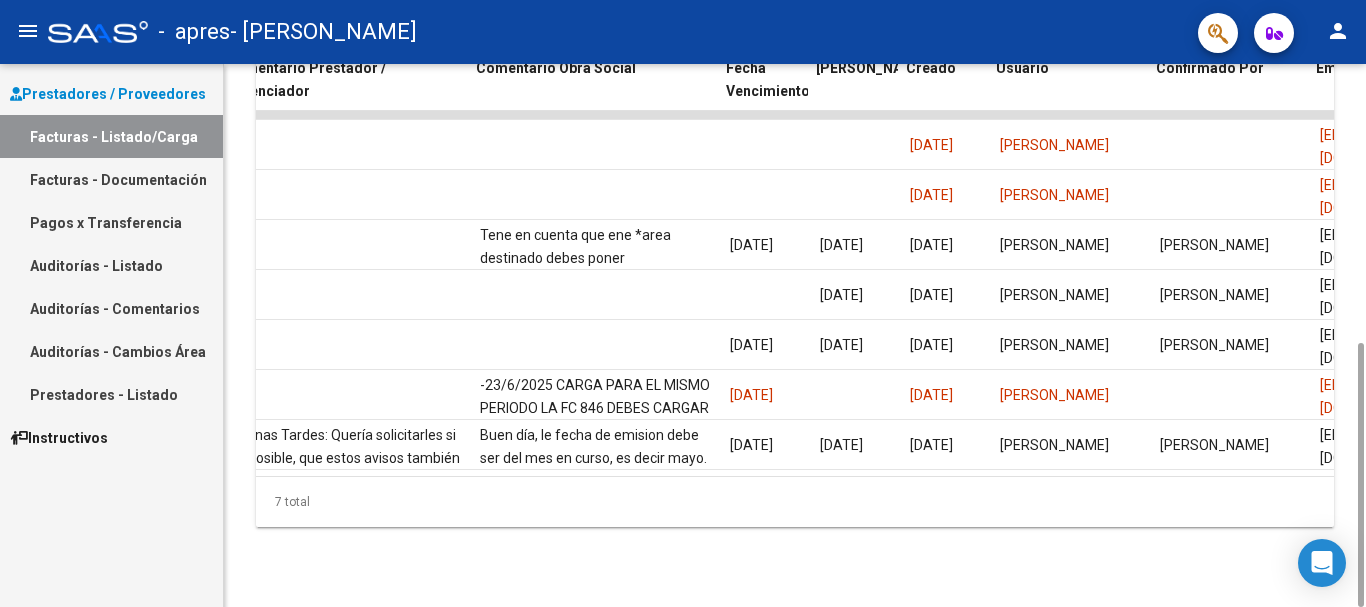 scroll, scrollTop: 0, scrollLeft: 2964, axis: horizontal 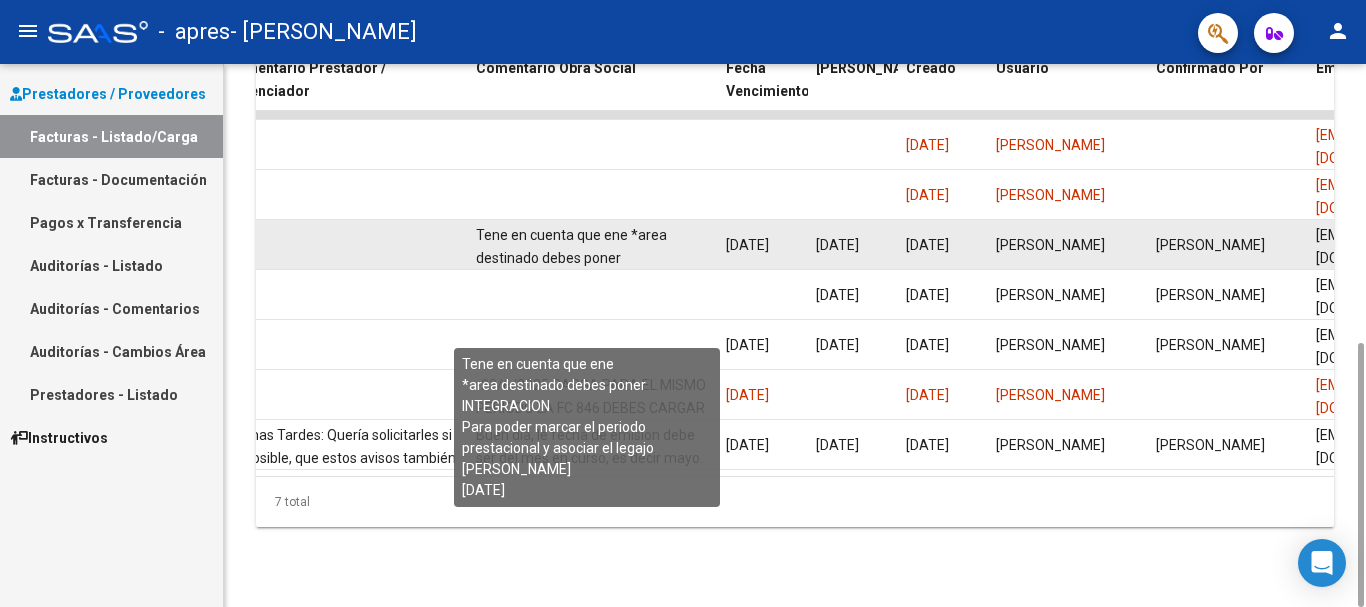 click on "Tene en cuenta que ene
*area destinado debes poner INTEGRACION
Para poder marcar el periodo prestacional y asociar el legajo
[PERSON_NAME]
[DATE]" 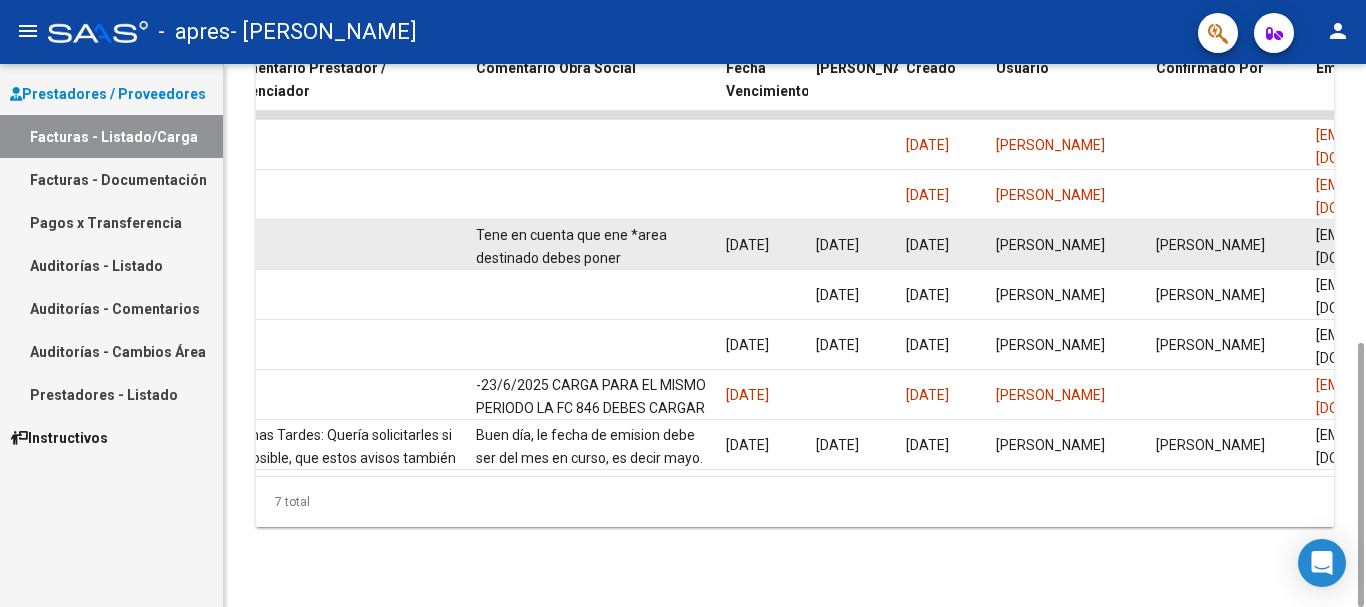 click on "Tene en cuenta que ene
*area destinado debes poner INTEGRACION
Para poder marcar el periodo prestacional y asociar el legajo
[PERSON_NAME]
[DATE]" 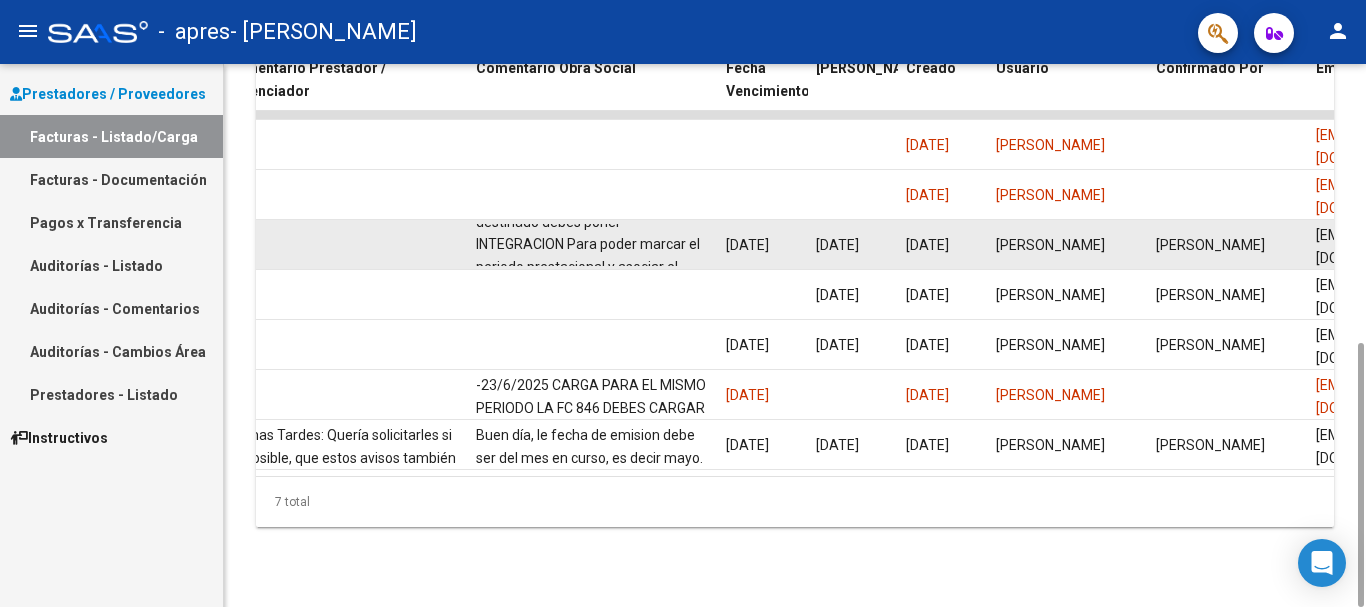 scroll, scrollTop: 72, scrollLeft: 0, axis: vertical 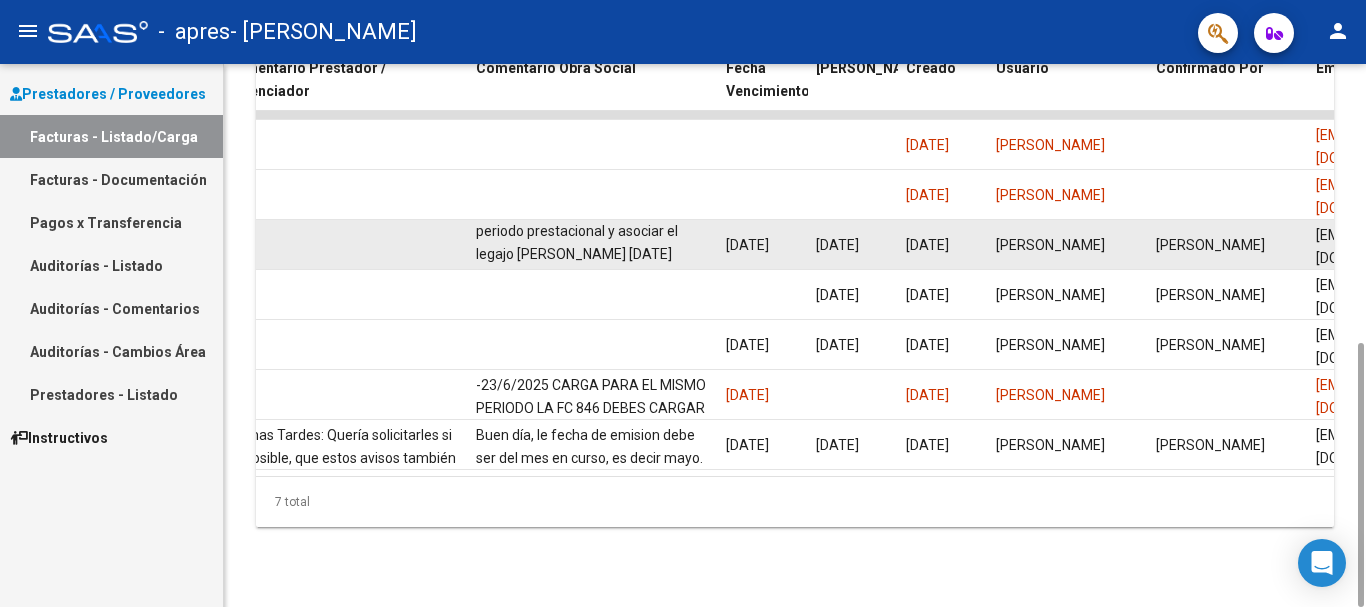 click on "Tene en cuenta que ene
*area destinado debes poner INTEGRACION
Para poder marcar el periodo prestacional y asociar el legajo
[PERSON_NAME]
[DATE]" 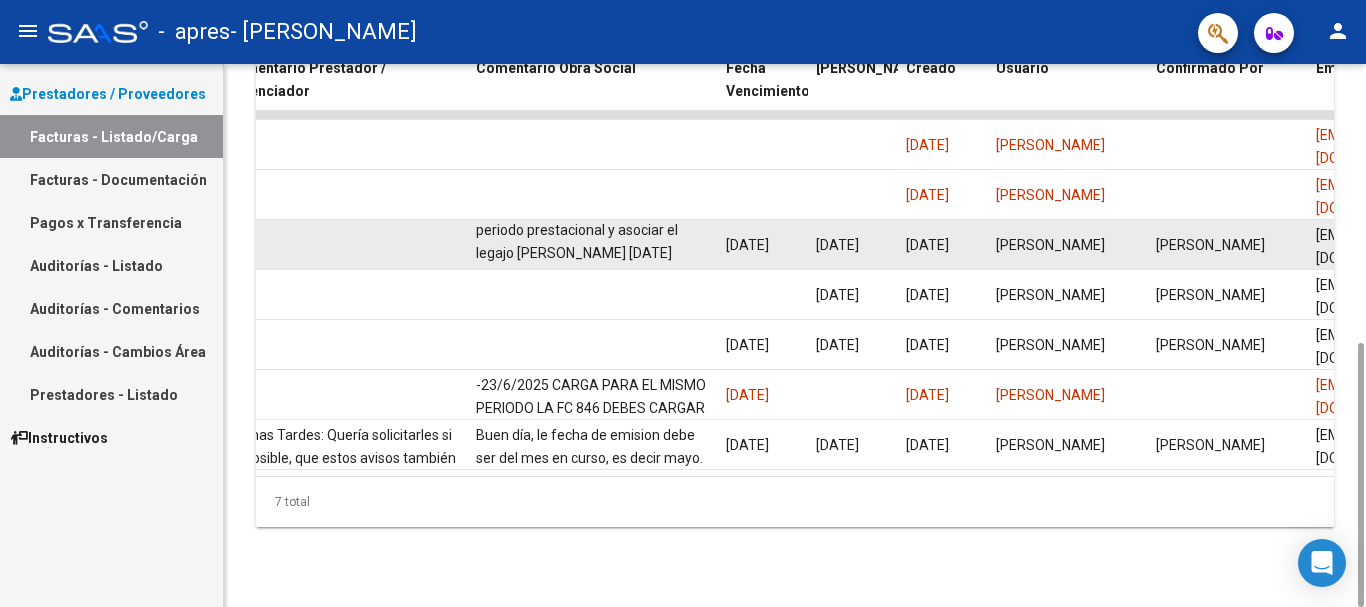 click on "[PERSON_NAME]" 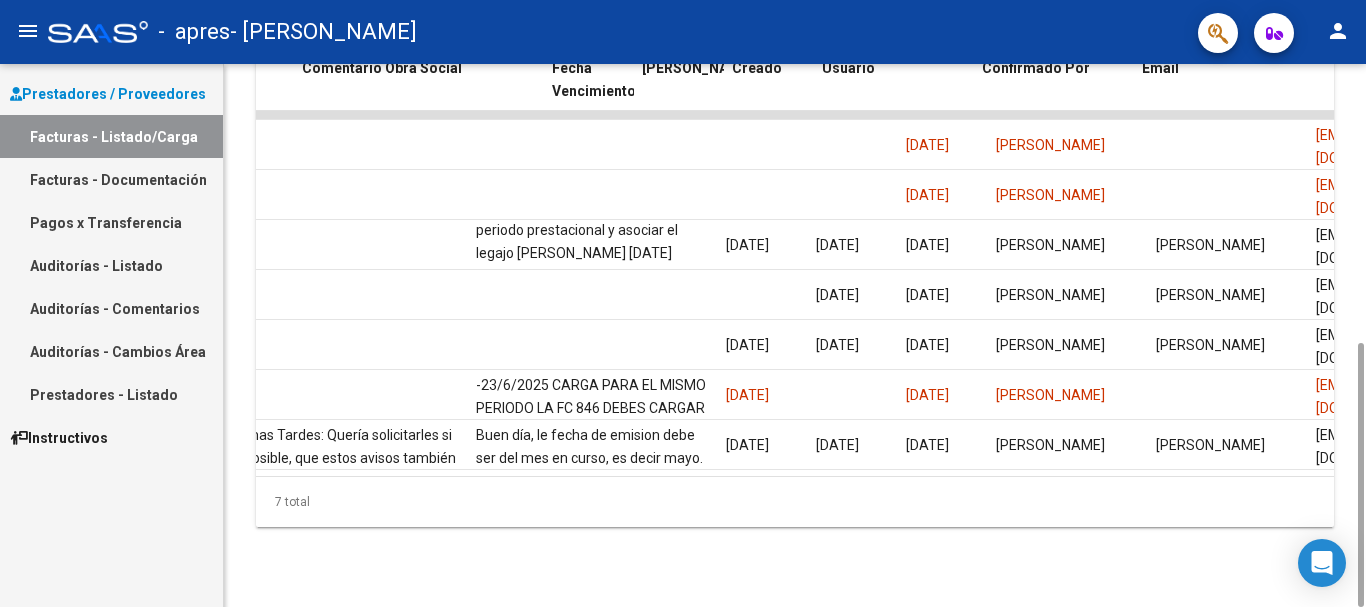 scroll, scrollTop: 0, scrollLeft: 3138, axis: horizontal 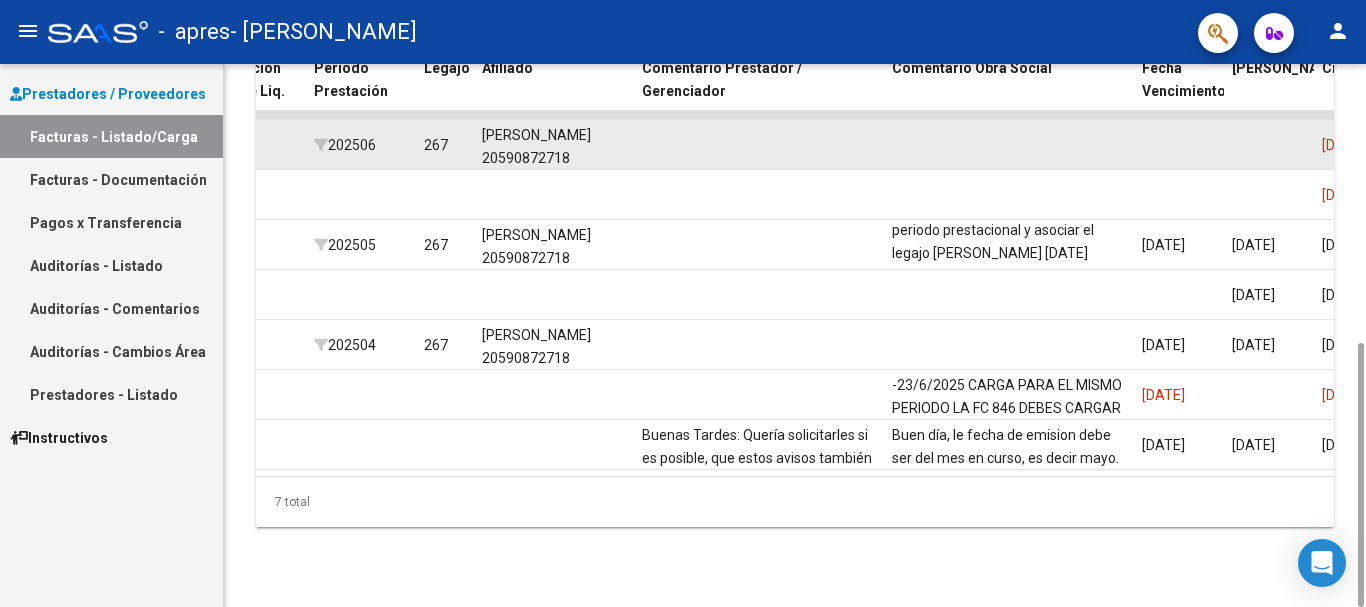 click 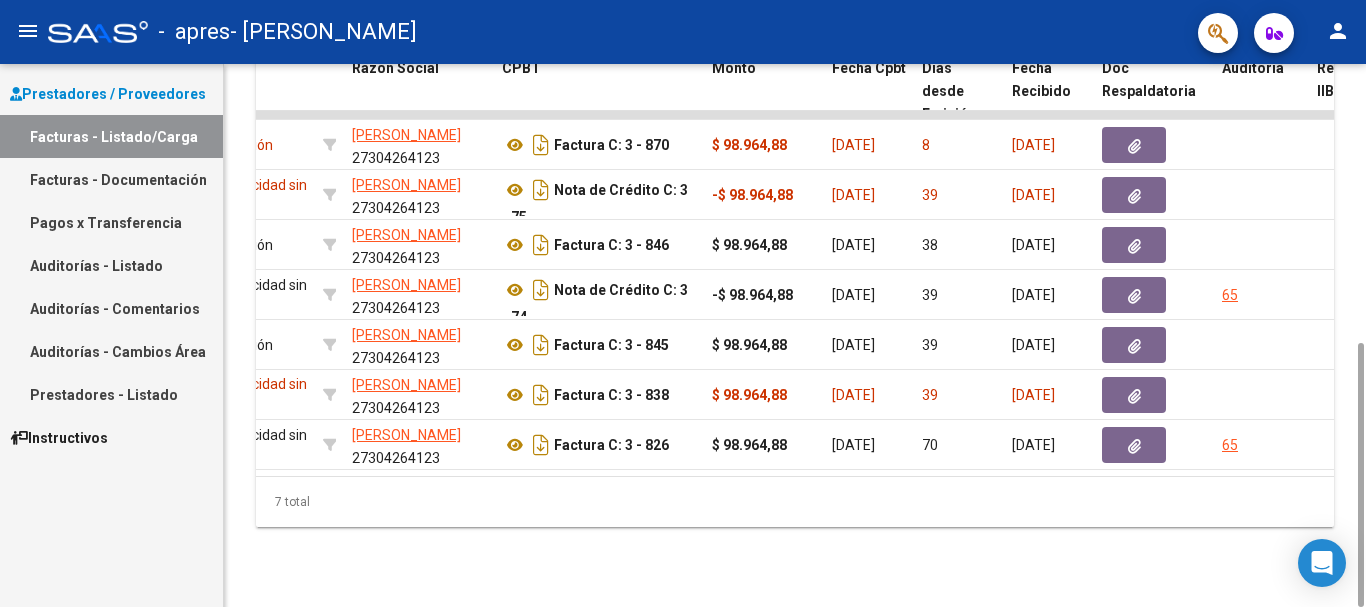 scroll, scrollTop: 0, scrollLeft: 0, axis: both 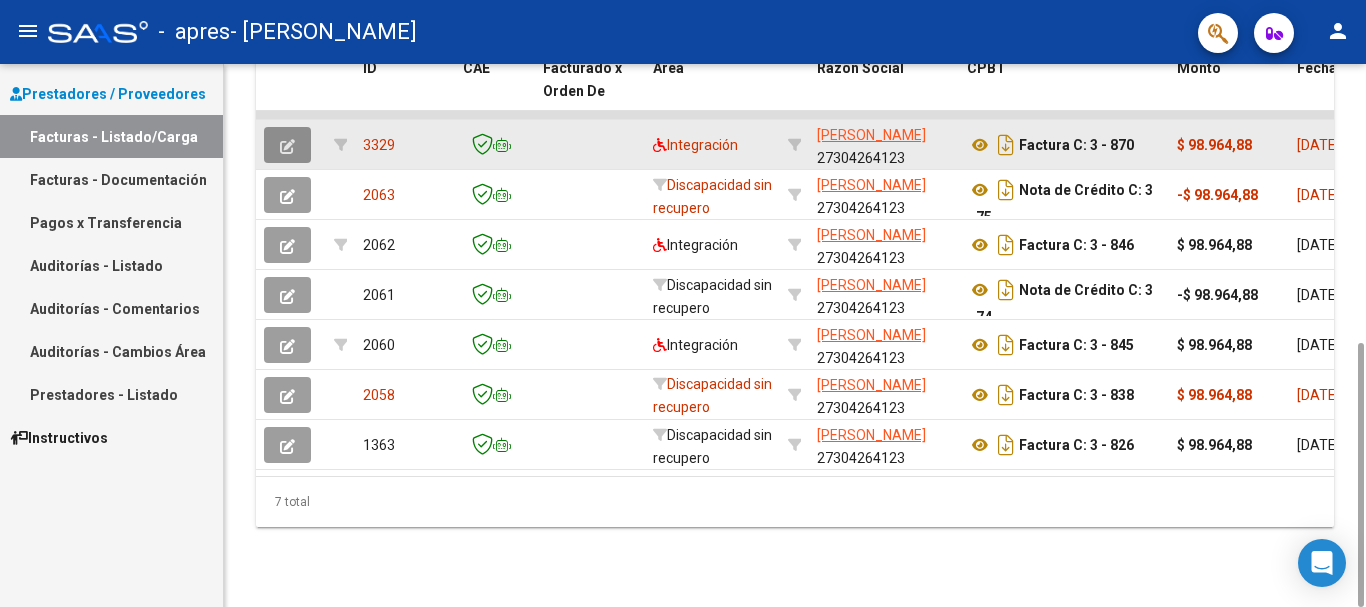 click 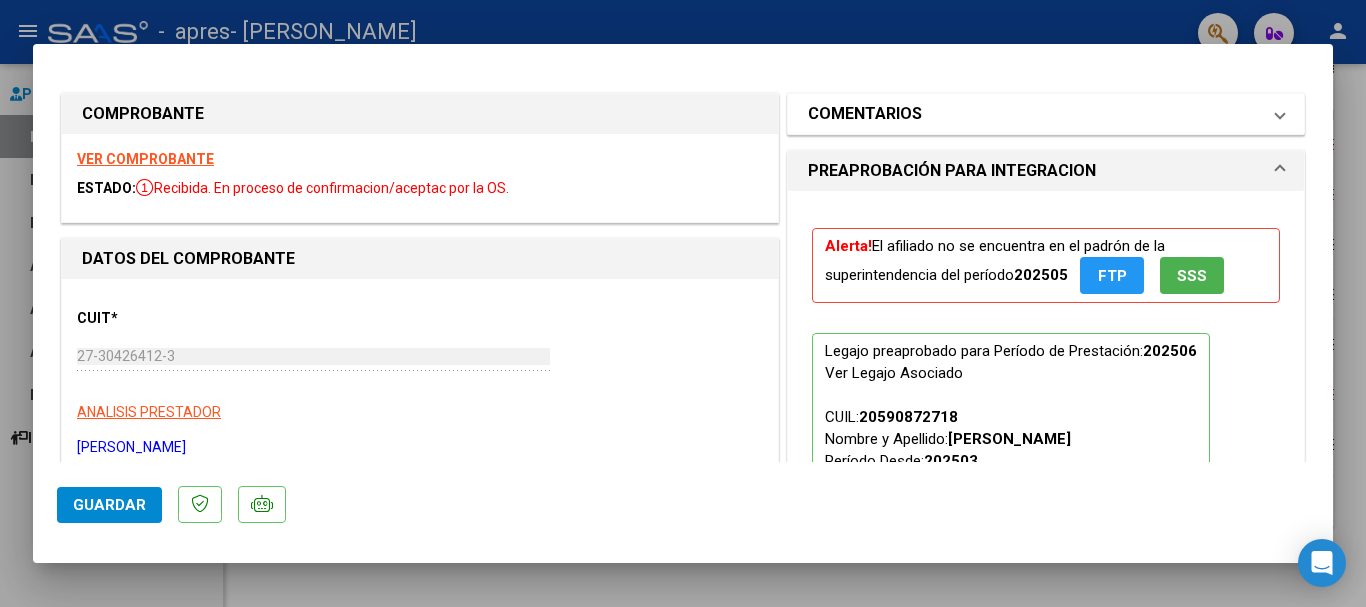 click on "COMENTARIOS" at bounding box center (1034, 114) 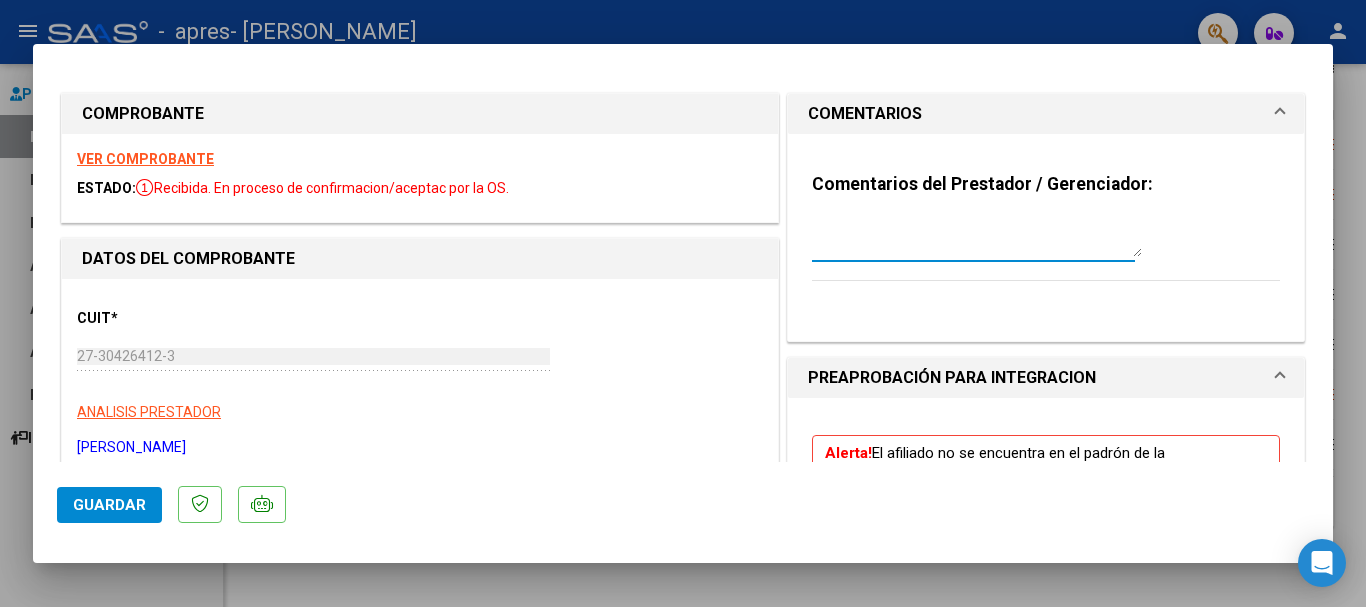 click at bounding box center [977, 237] 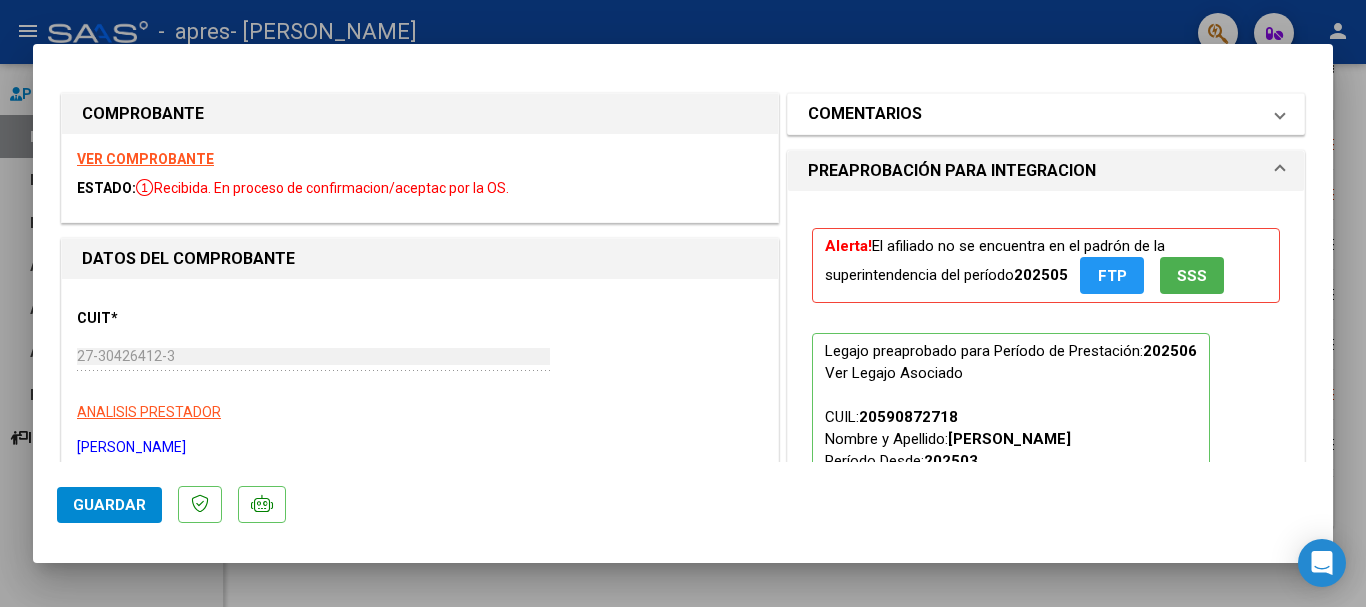 click on "COMENTARIOS" at bounding box center (1034, 114) 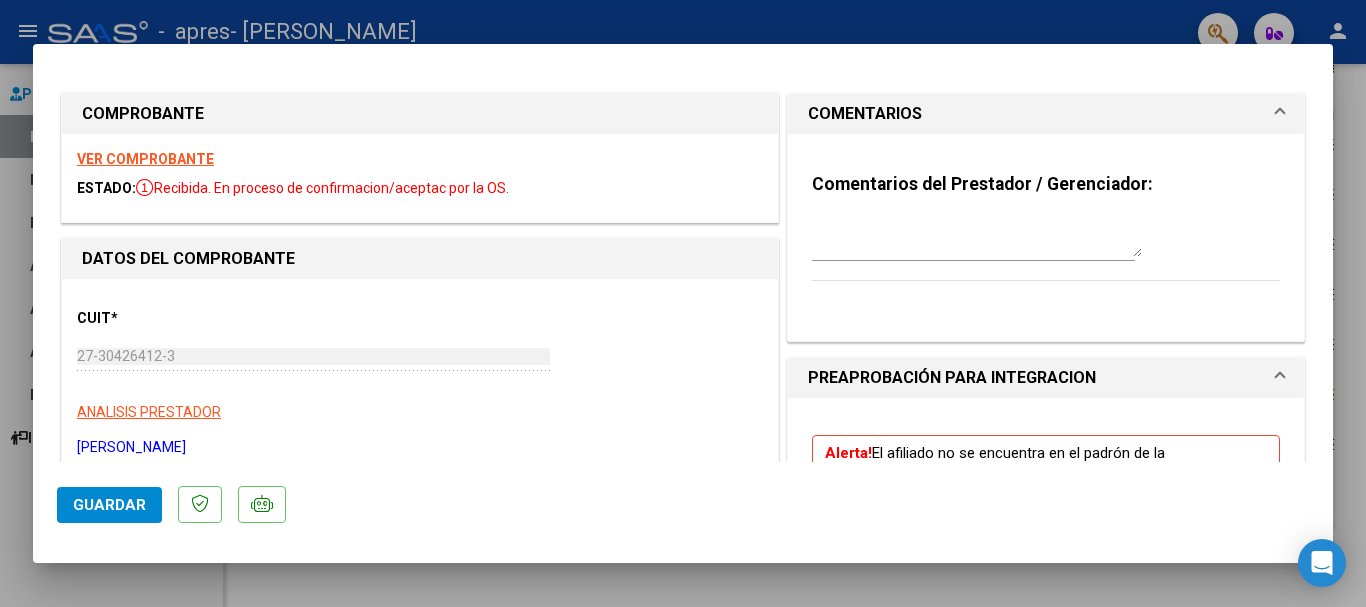 click at bounding box center [977, 237] 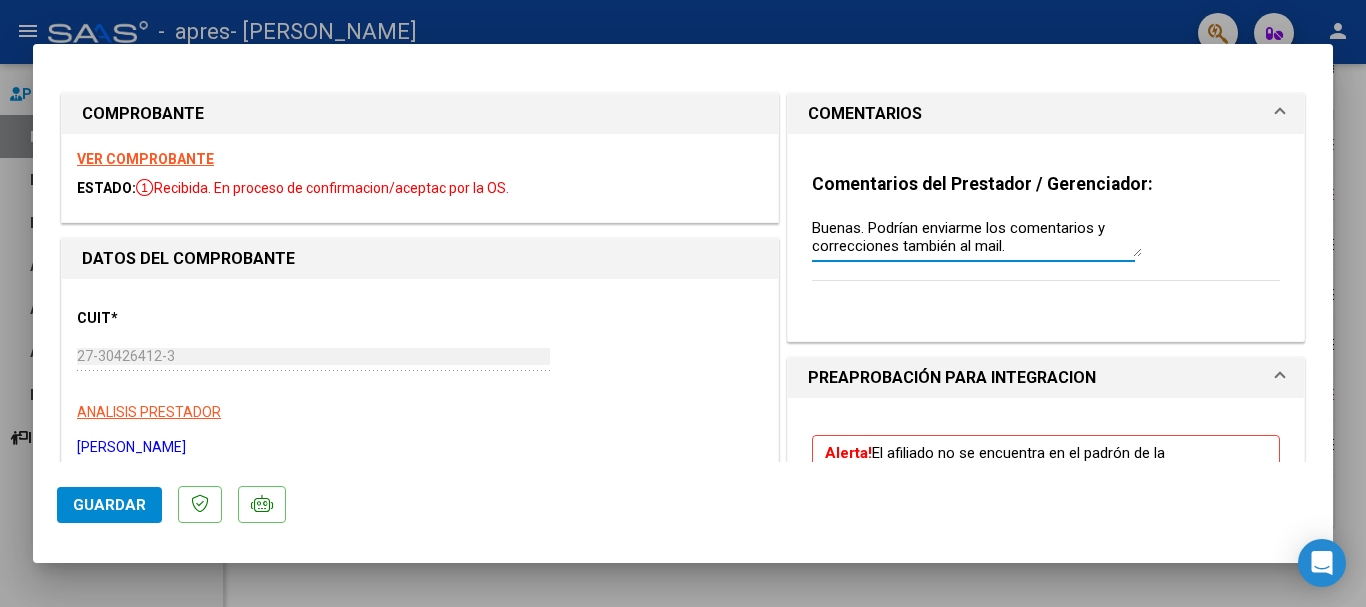 click on "Buenas. Podrían enviarme los comentarios y correcciones también al mail." at bounding box center [977, 237] 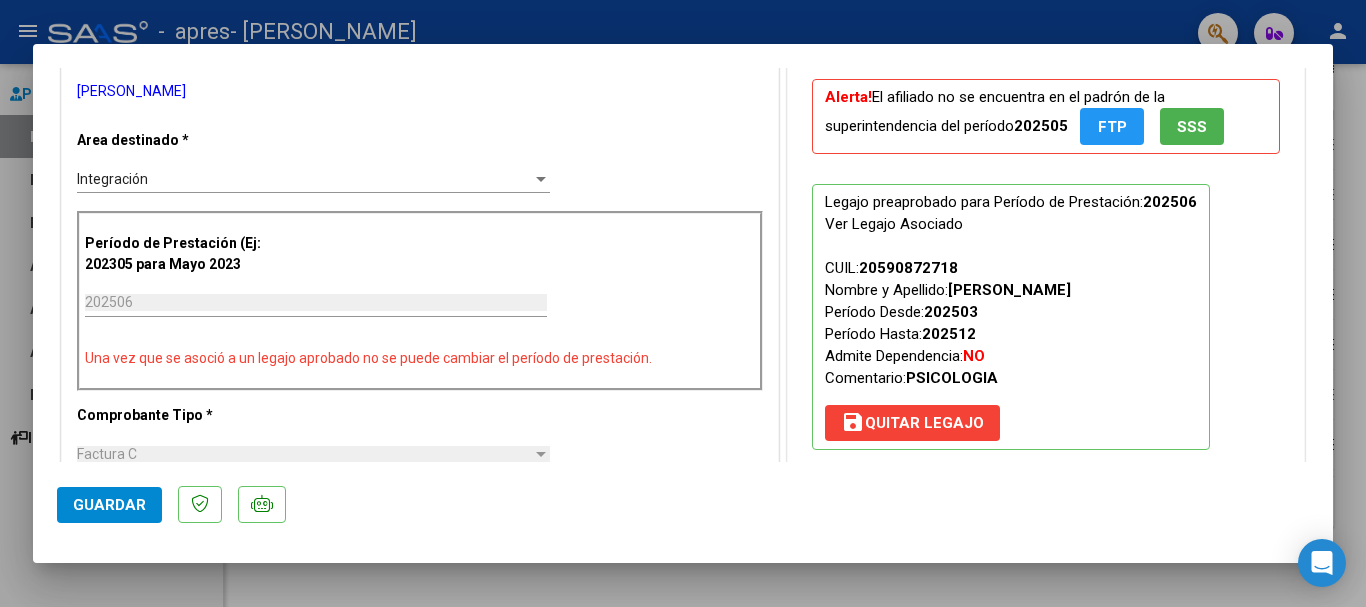 scroll, scrollTop: 359, scrollLeft: 0, axis: vertical 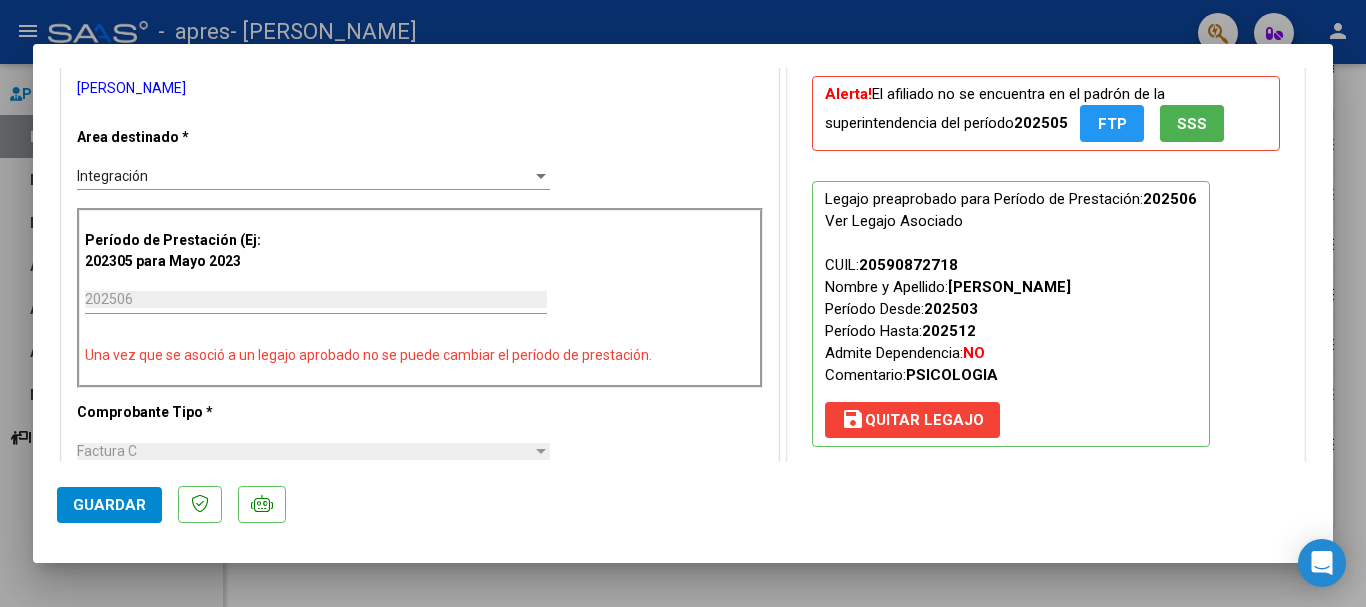 type on "Buenas. Podrían enviarme los comentarios y correcciones también al mail. Gracias!" 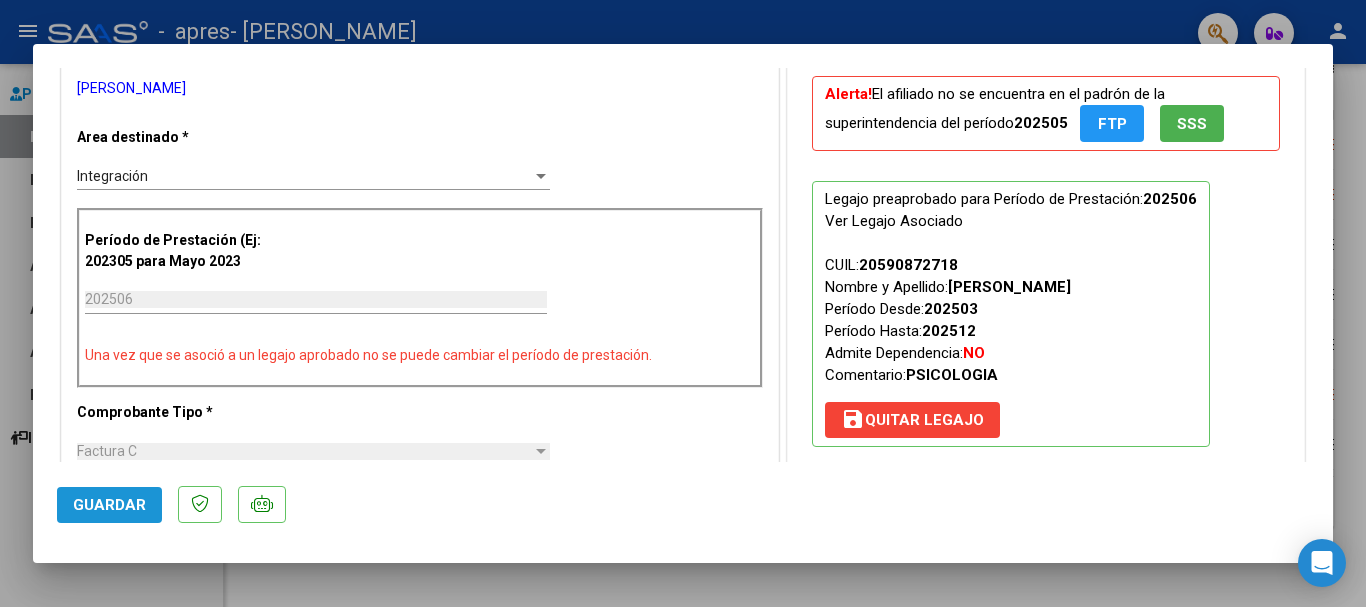 click on "Guardar" 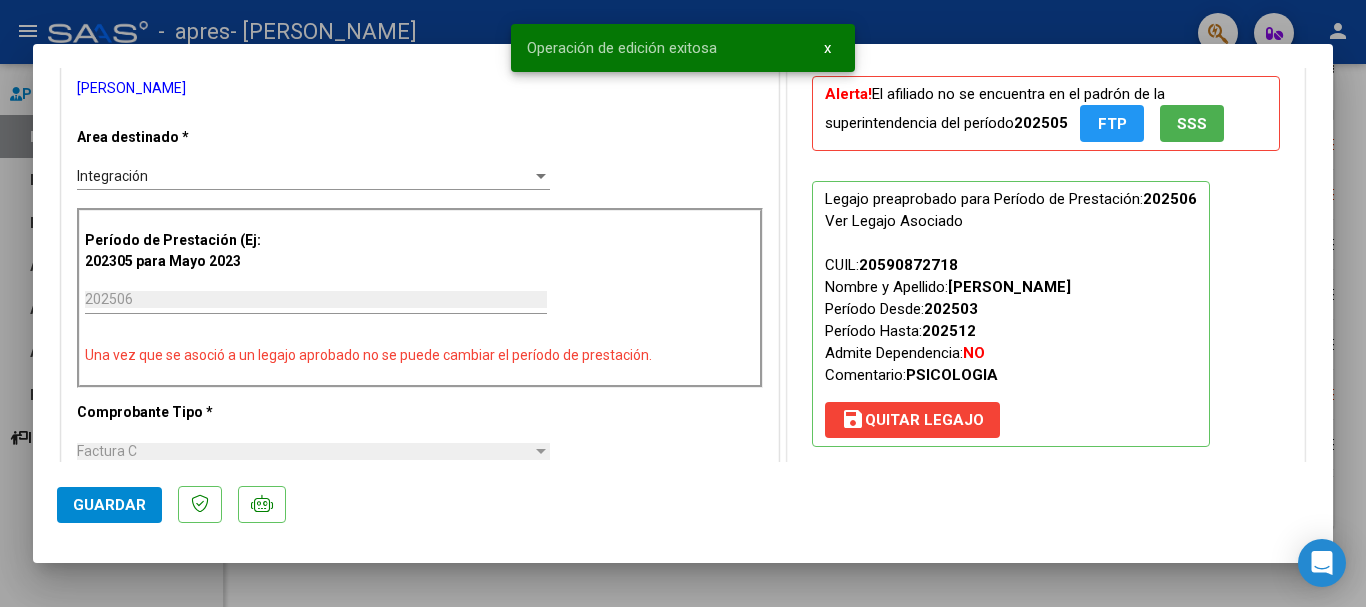 scroll, scrollTop: 0, scrollLeft: 0, axis: both 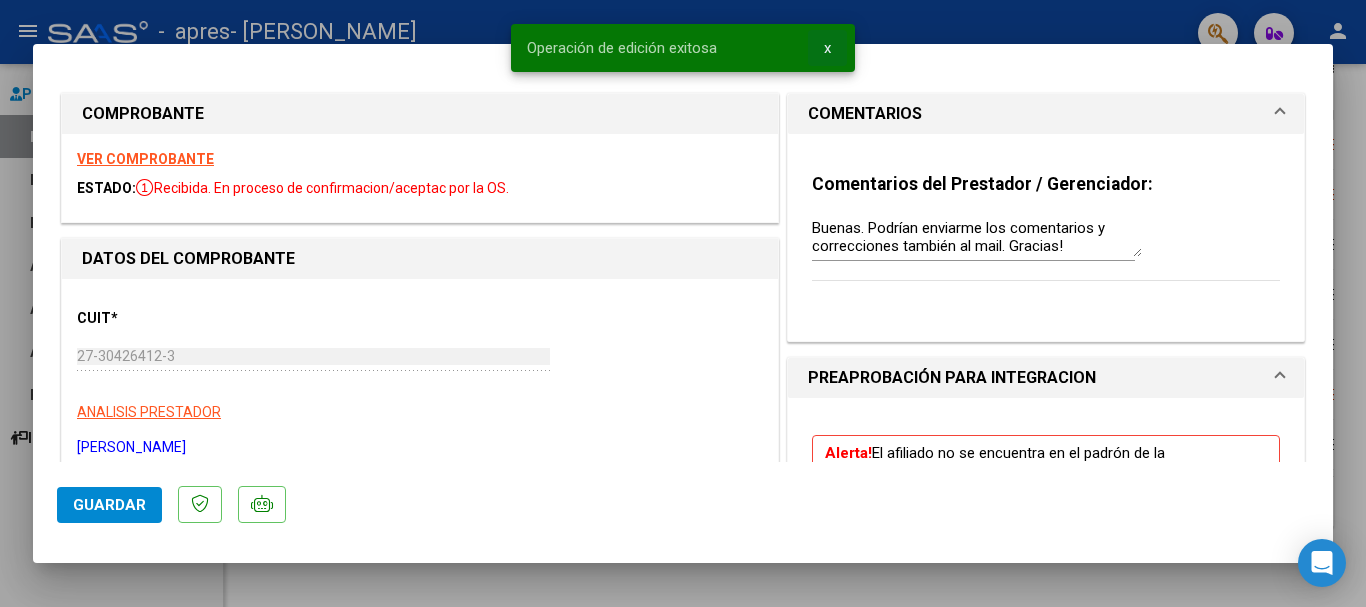 click on "x" at bounding box center (827, 48) 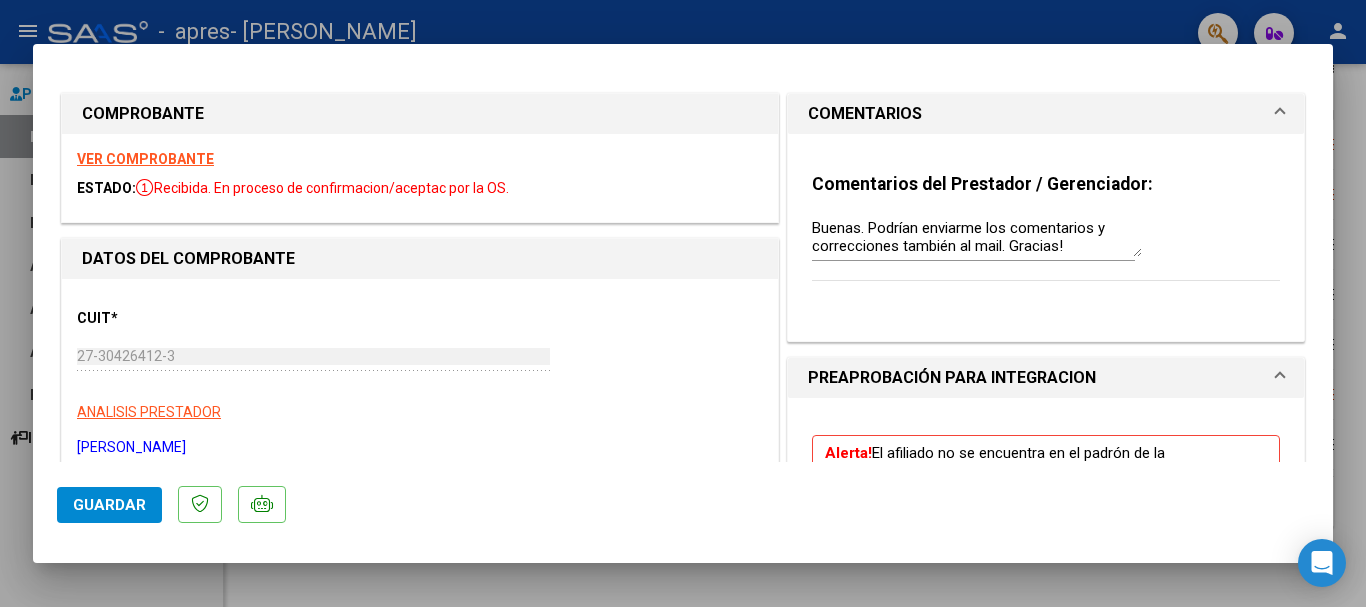 click at bounding box center (683, 303) 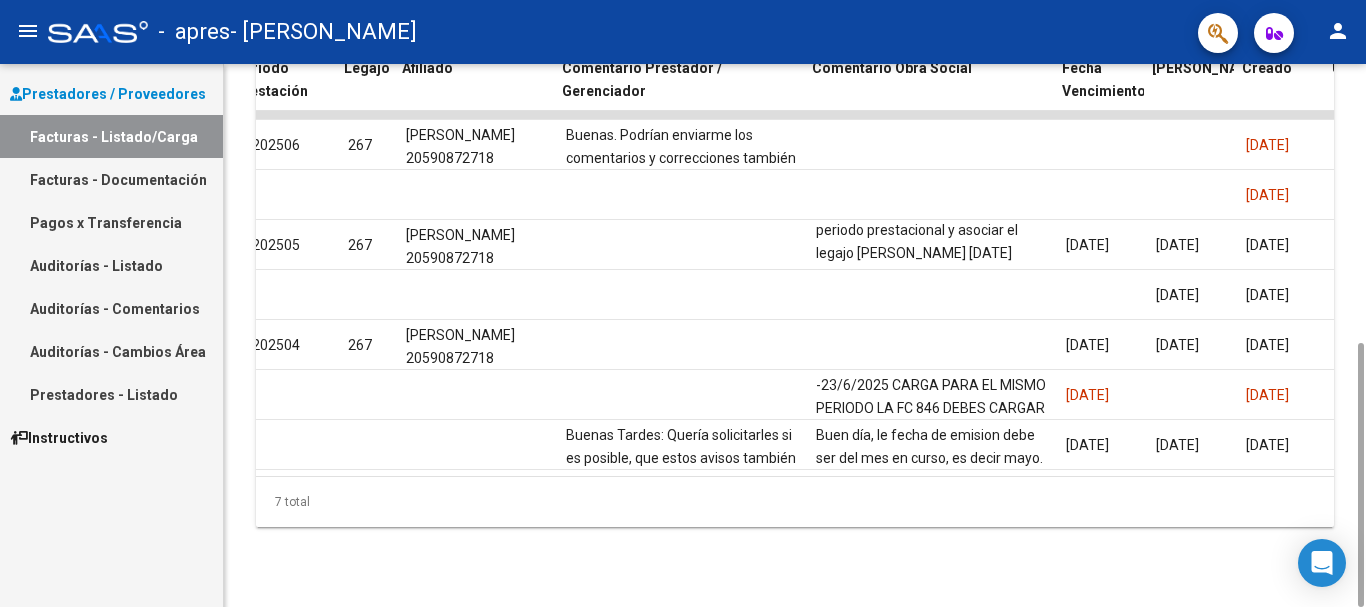 scroll, scrollTop: 0, scrollLeft: 2628, axis: horizontal 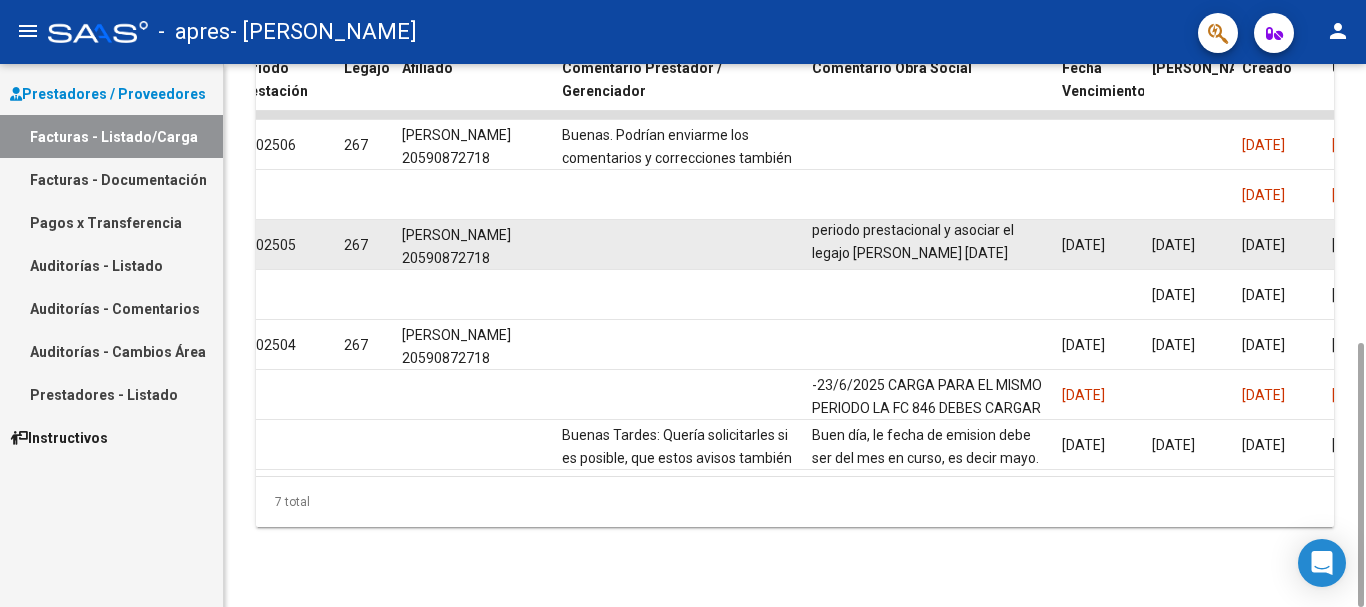 click on "Tene en cuenta que ene
*area destinado debes poner INTEGRACION
Para poder marcar el periodo prestacional y asociar el legajo
[PERSON_NAME]
[DATE]" 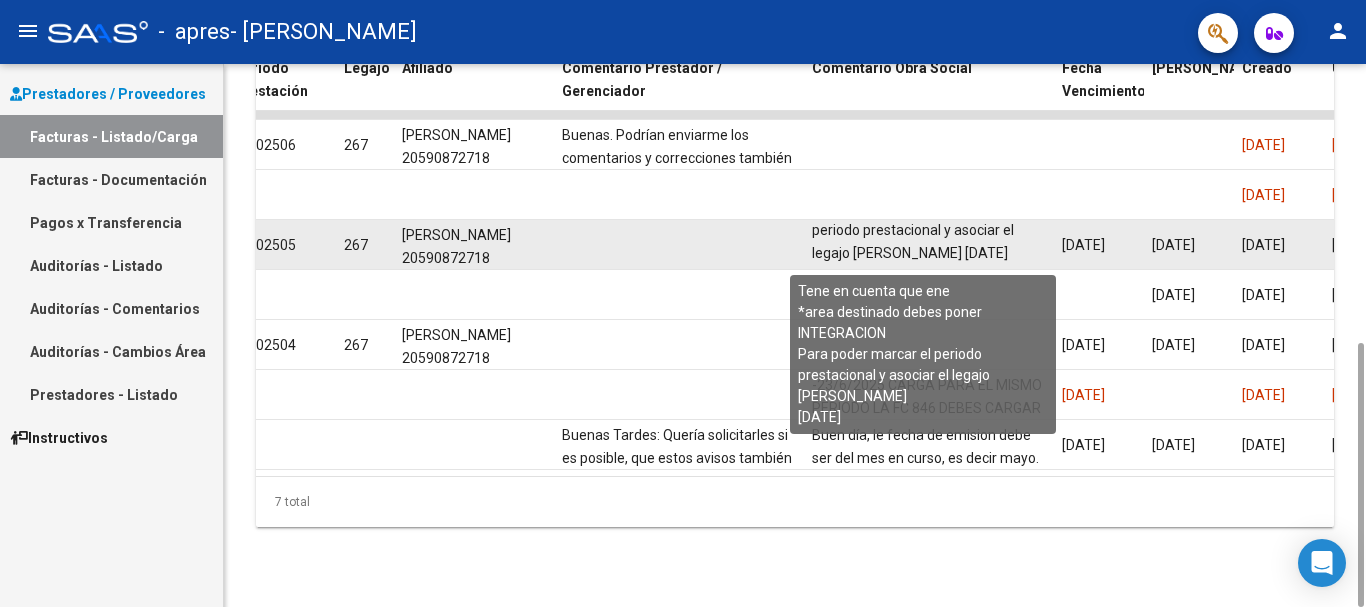 click on "Tene en cuenta que ene
*area destinado debes poner INTEGRACION
Para poder marcar el periodo prestacional y asociar el legajo
[PERSON_NAME]
[DATE]" 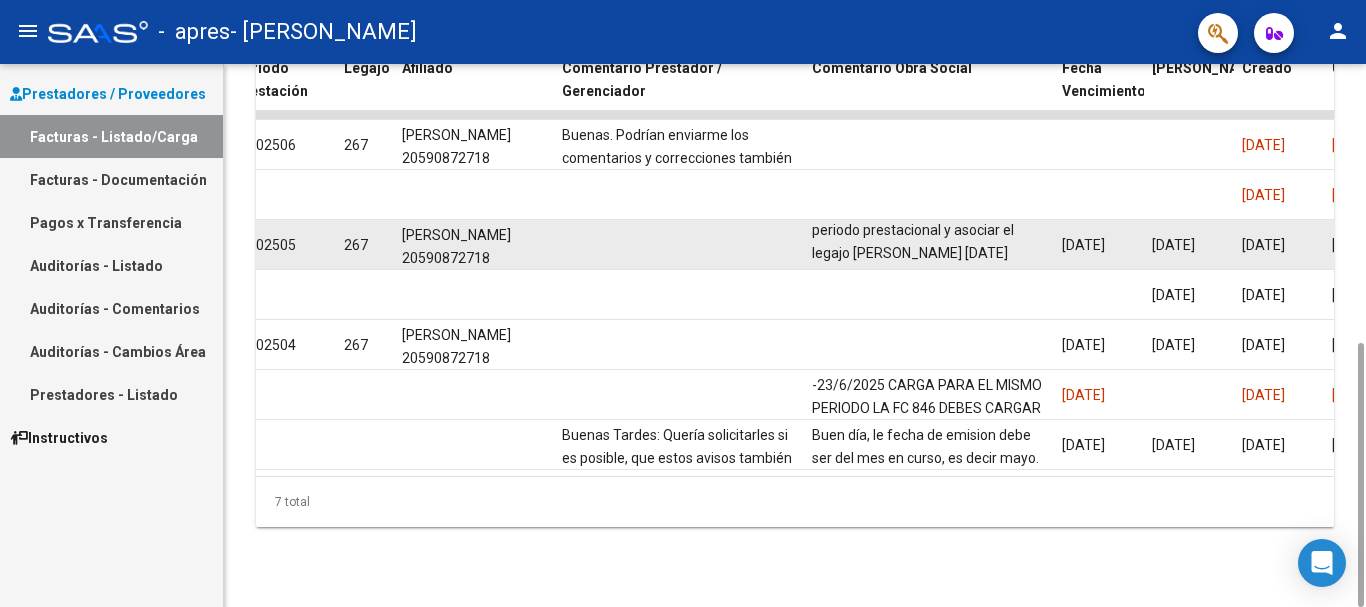 click on "Tene en cuenta que ene
*area destinado debes poner INTEGRACION
Para poder marcar el periodo prestacional y asociar el legajo
[PERSON_NAME]
[DATE]" 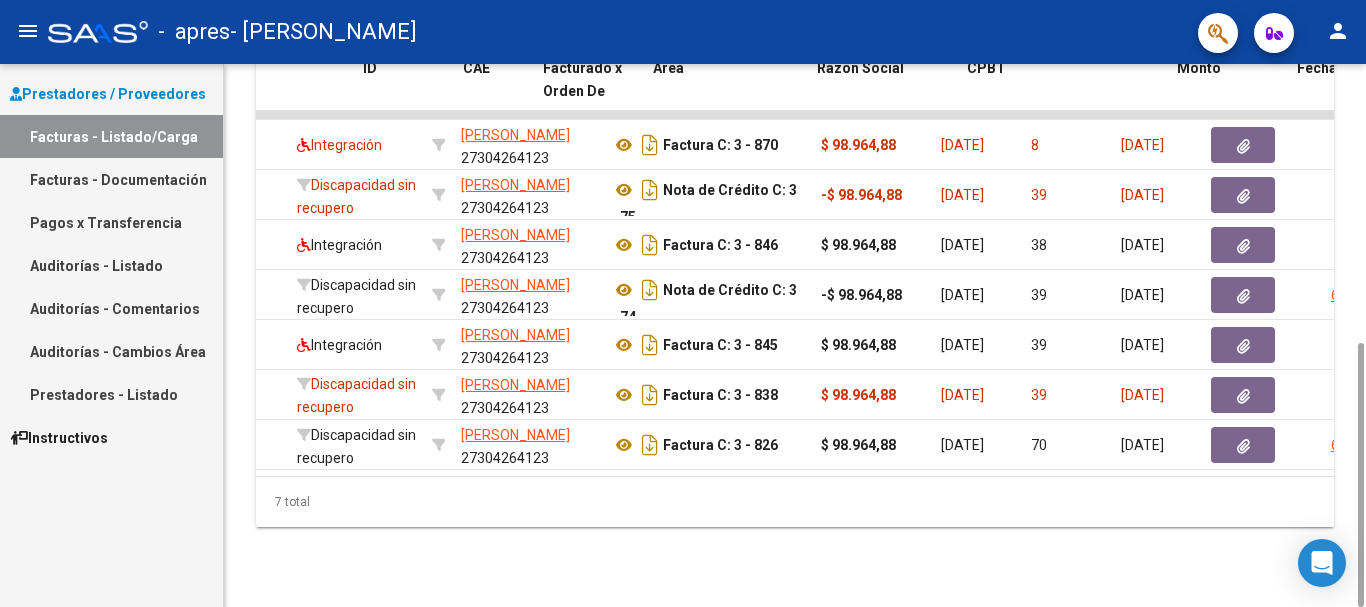 scroll, scrollTop: 0, scrollLeft: 0, axis: both 